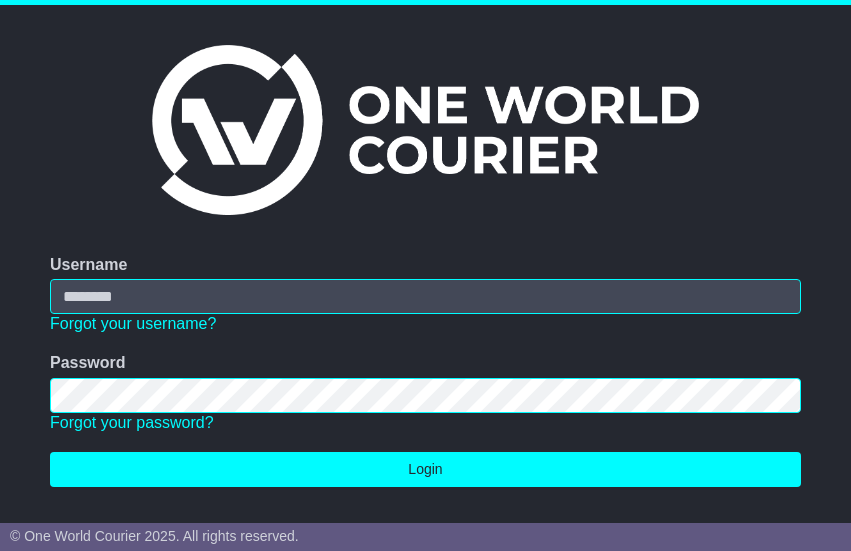 scroll, scrollTop: 0, scrollLeft: 0, axis: both 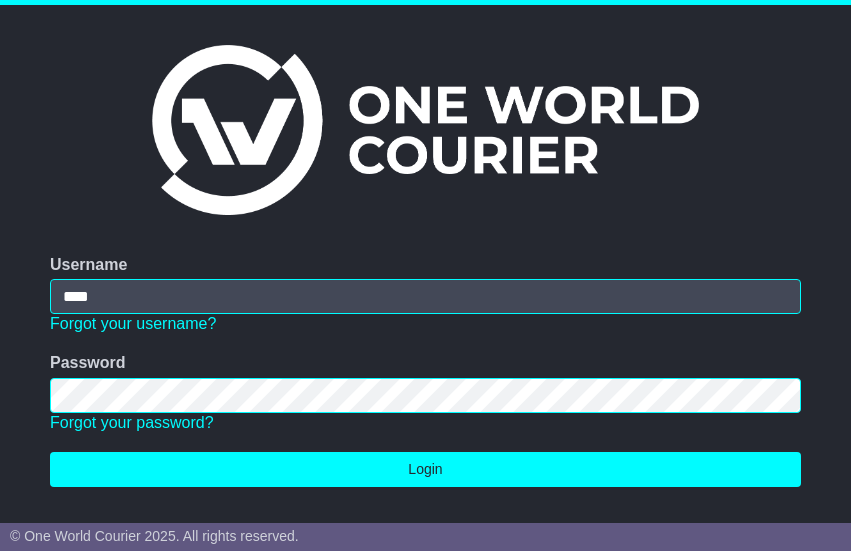 type on "**********" 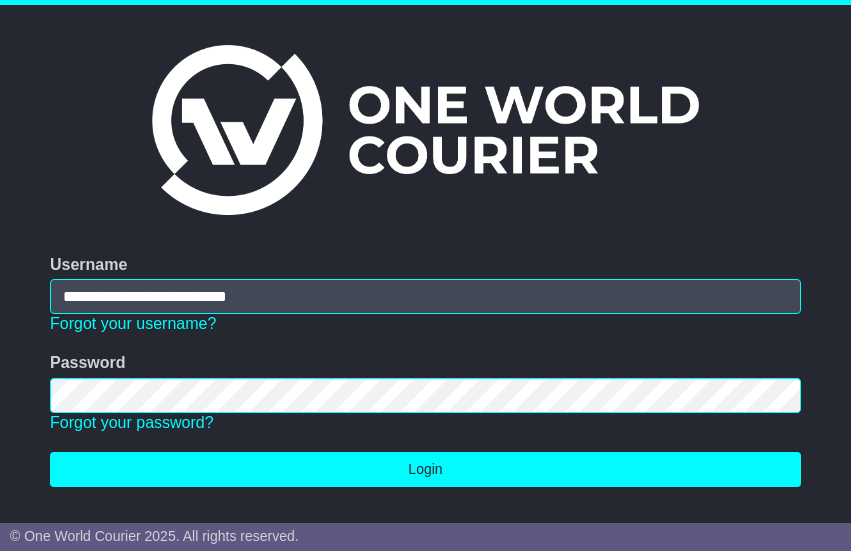 click on "Login" at bounding box center (425, 469) 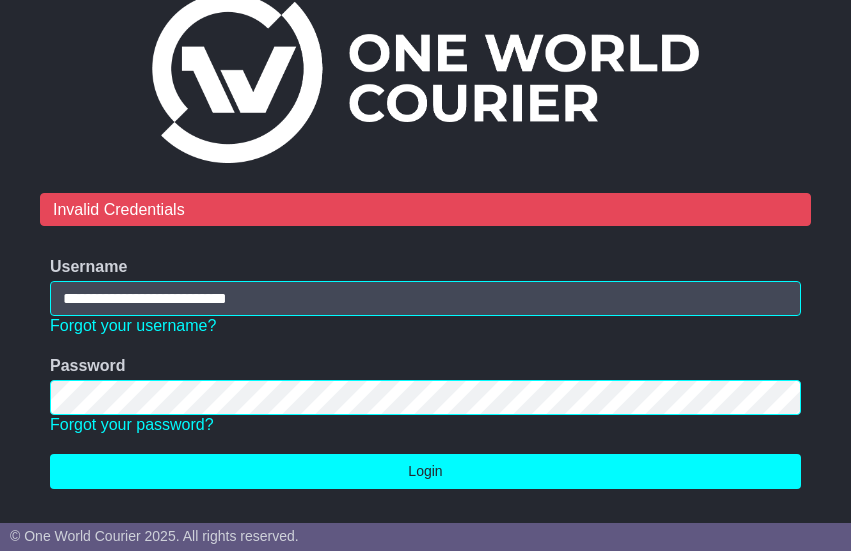 scroll, scrollTop: 100, scrollLeft: 0, axis: vertical 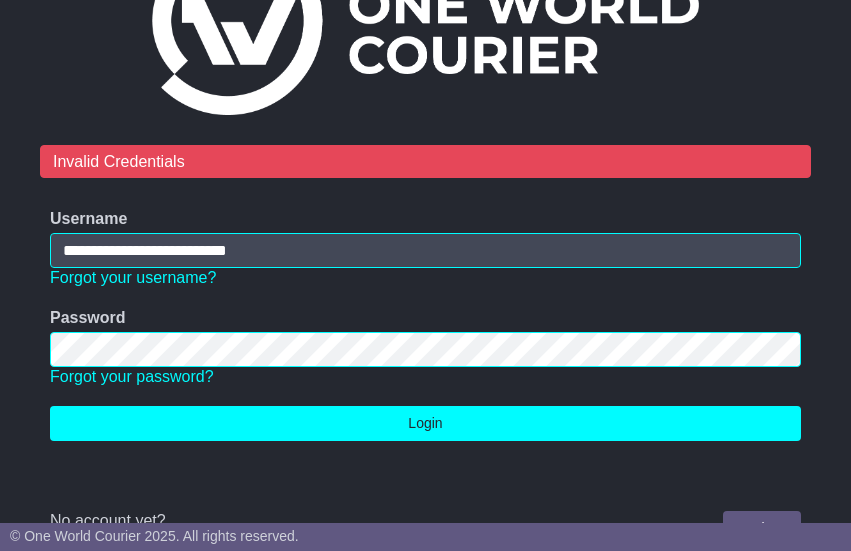 click on "**********" at bounding box center [425, 175] 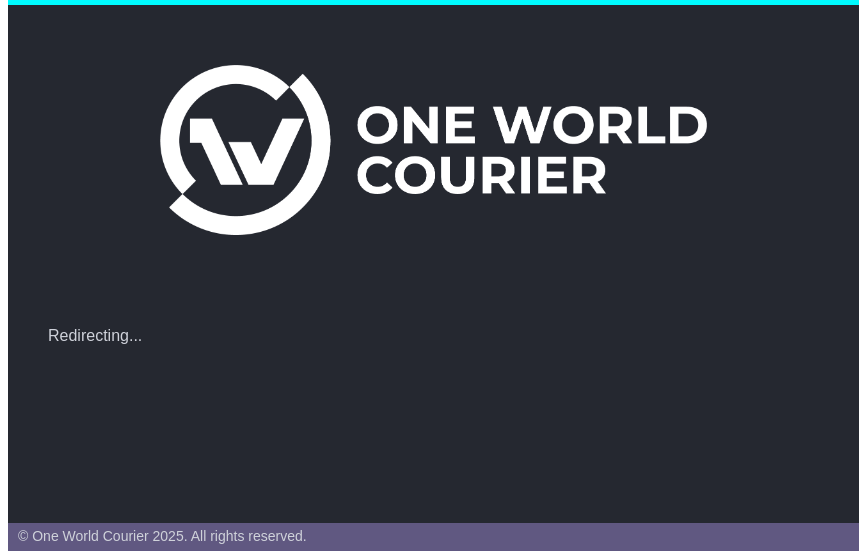 scroll, scrollTop: 0, scrollLeft: 0, axis: both 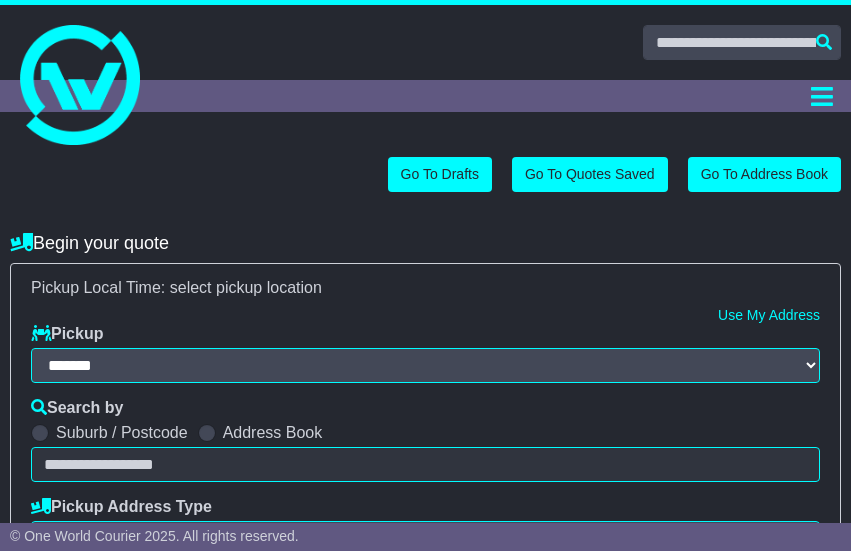 select on "**" 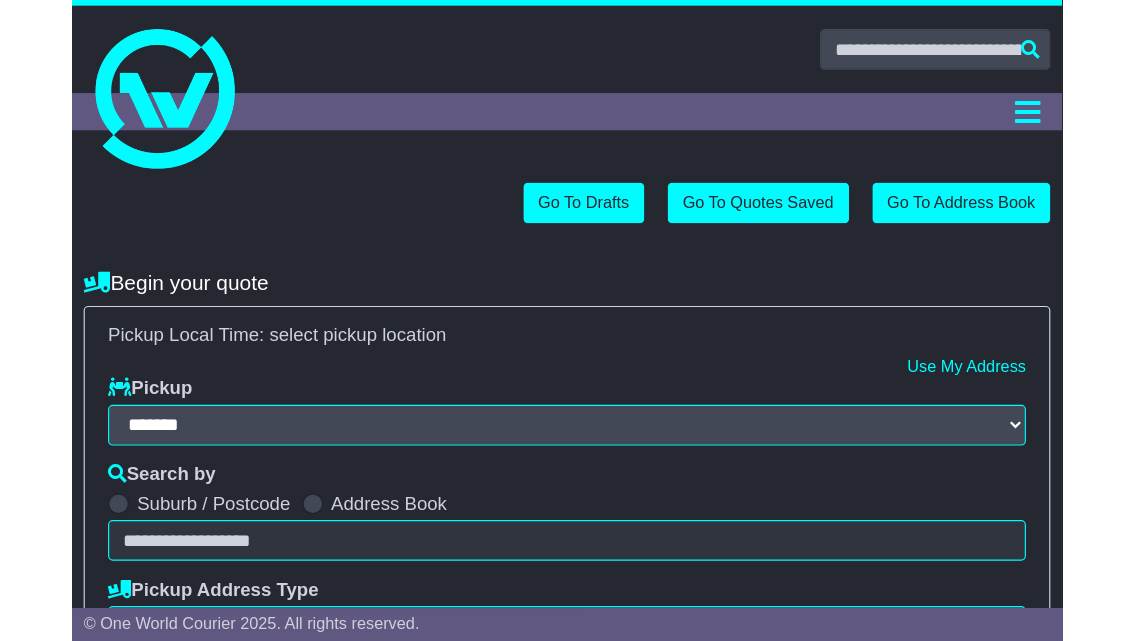 scroll, scrollTop: 0, scrollLeft: 0, axis: both 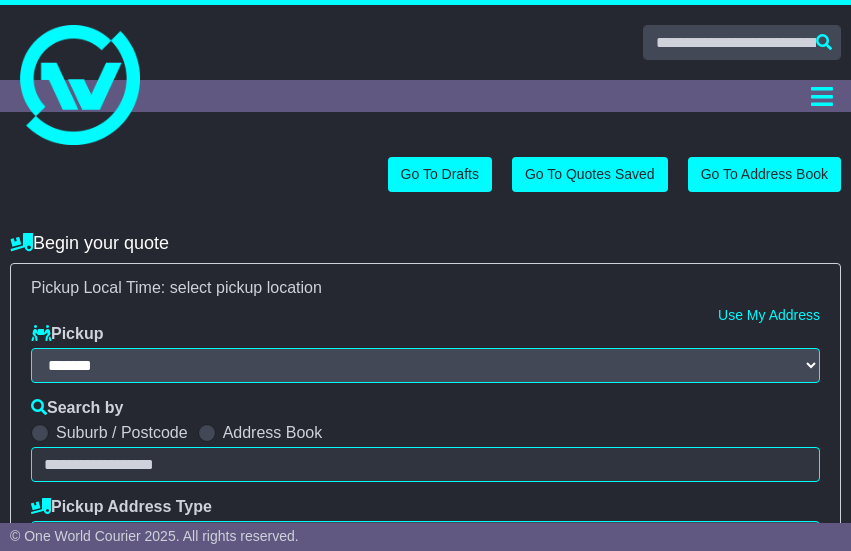 select 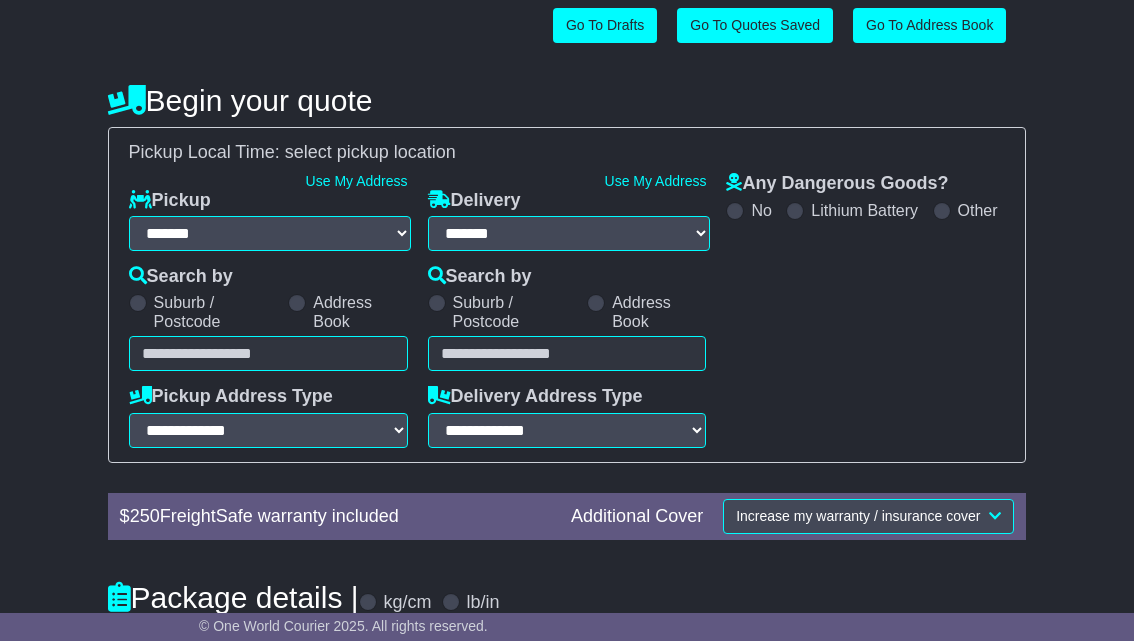 scroll, scrollTop: 0, scrollLeft: 0, axis: both 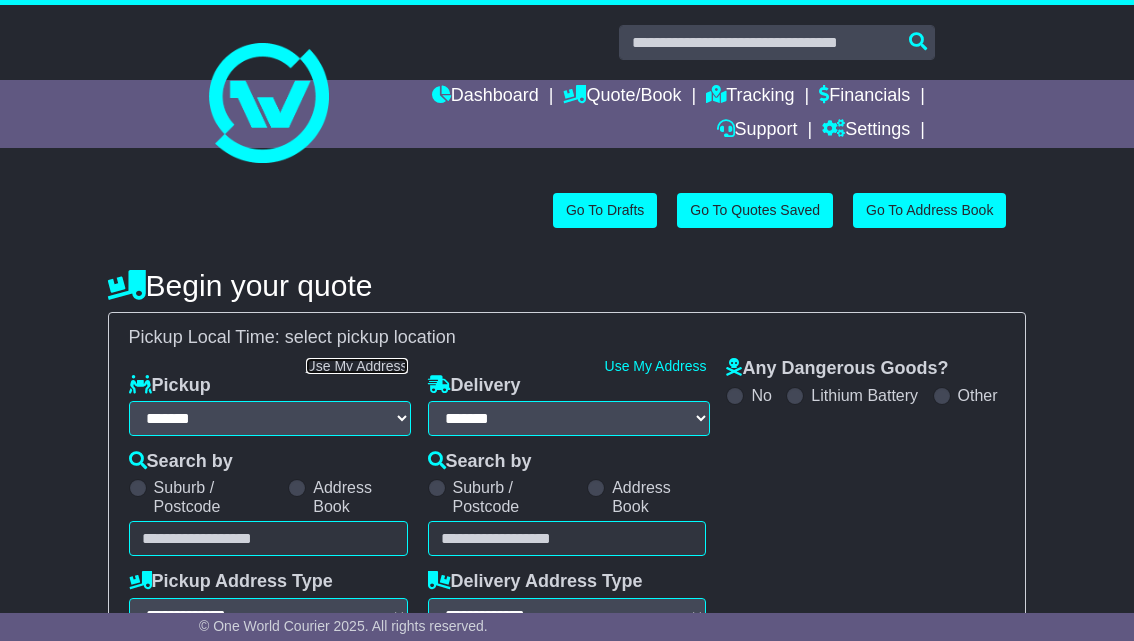 click on "Use My Address" at bounding box center [357, 366] 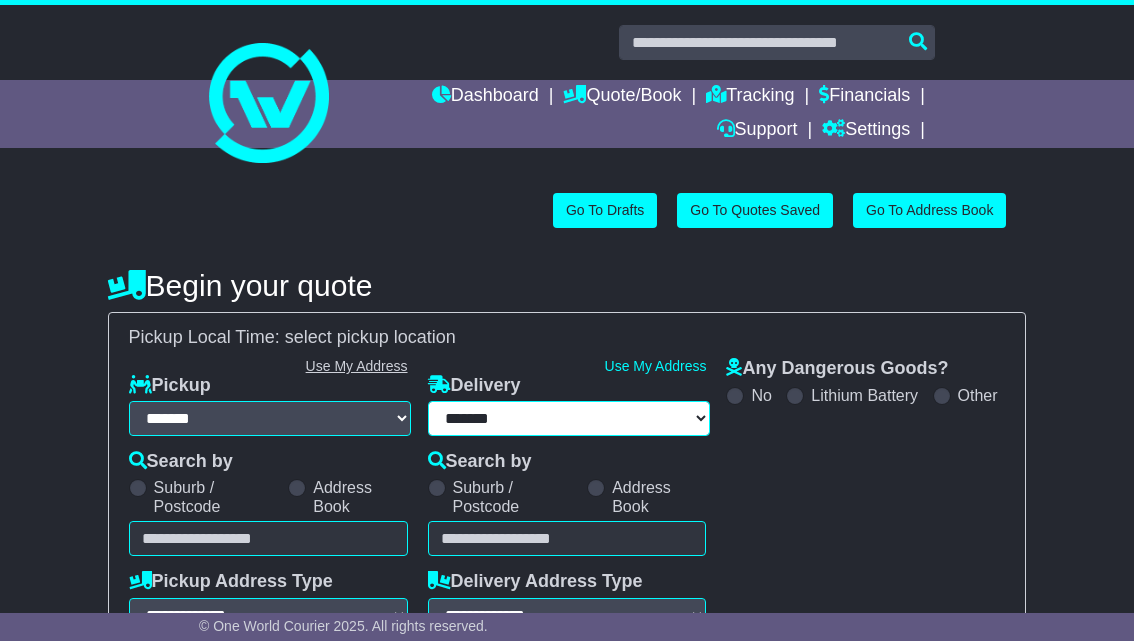 type on "**********" 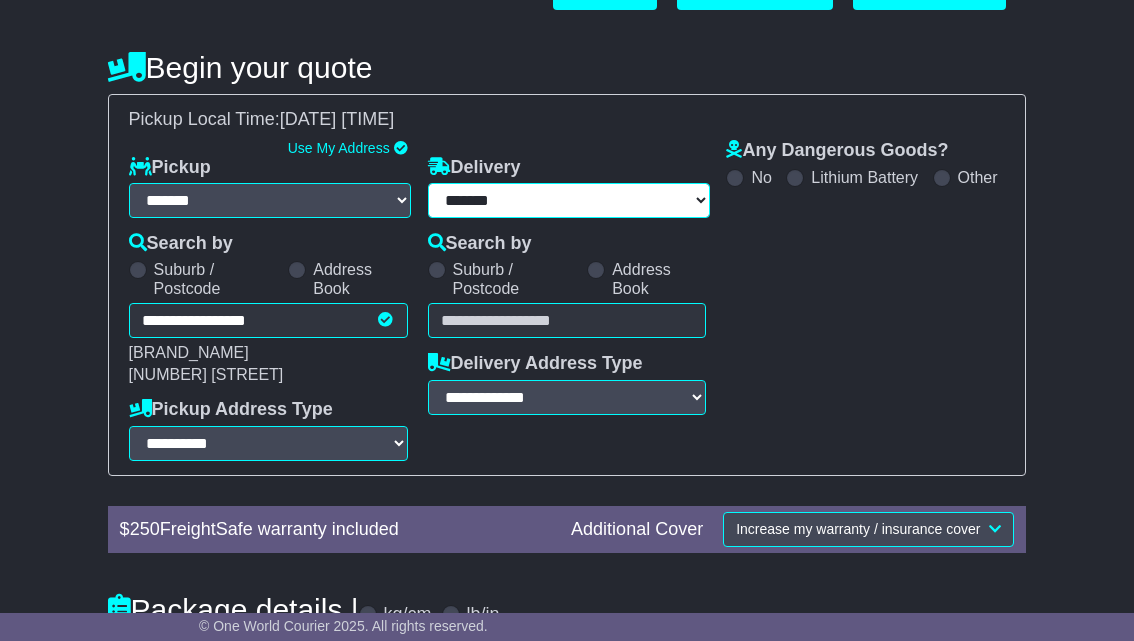 scroll, scrollTop: 200, scrollLeft: 0, axis: vertical 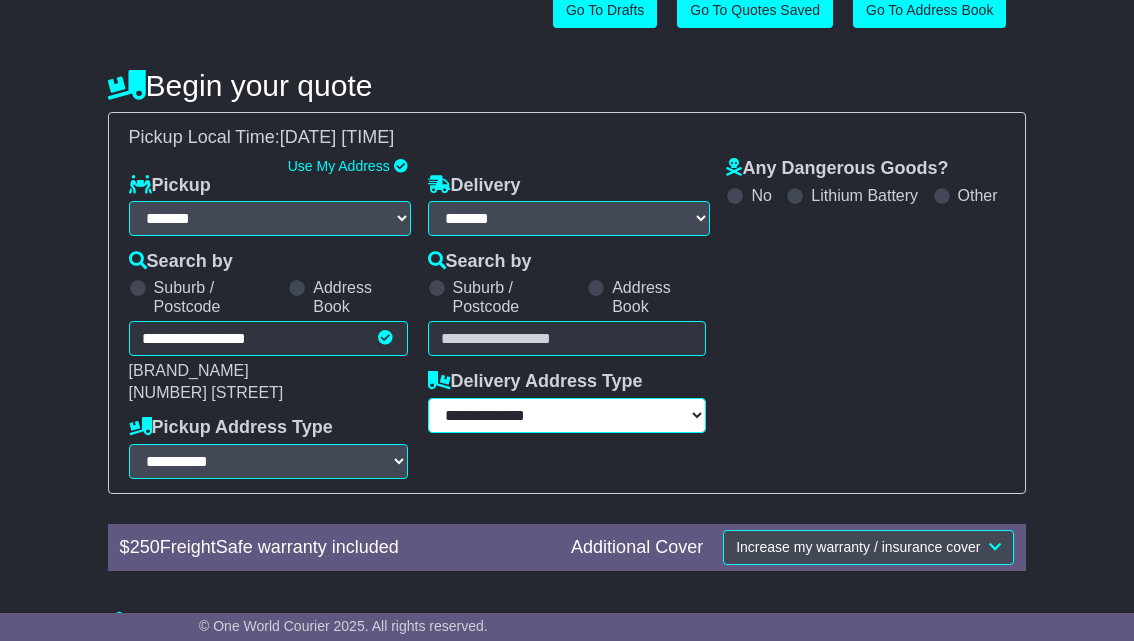 click on "**********" at bounding box center (567, 415) 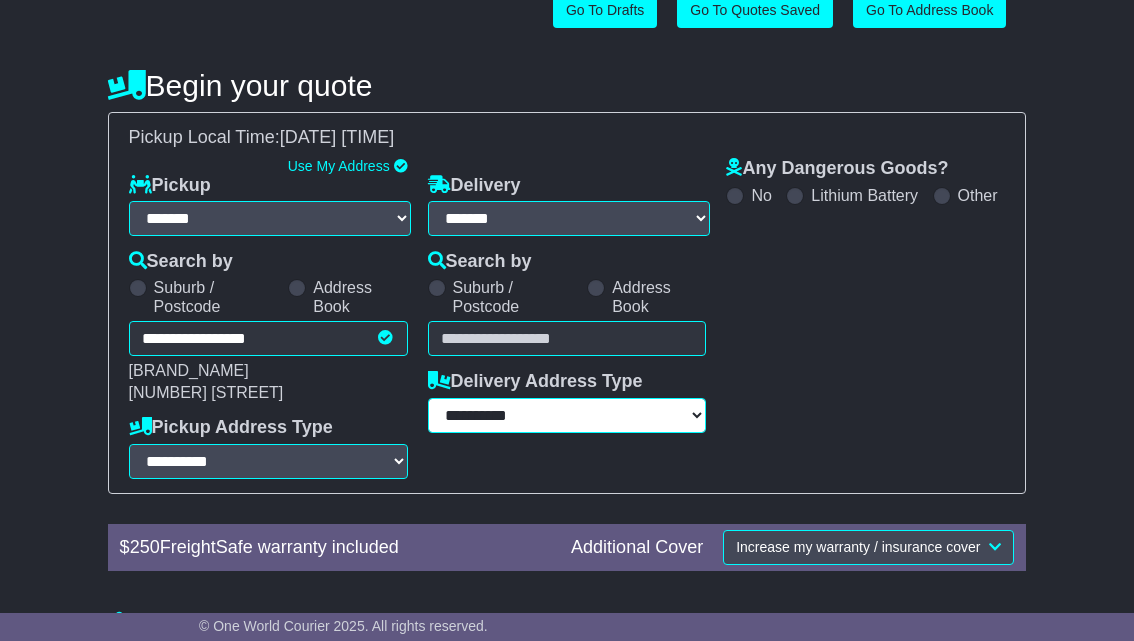 click on "**********" at bounding box center [567, 415] 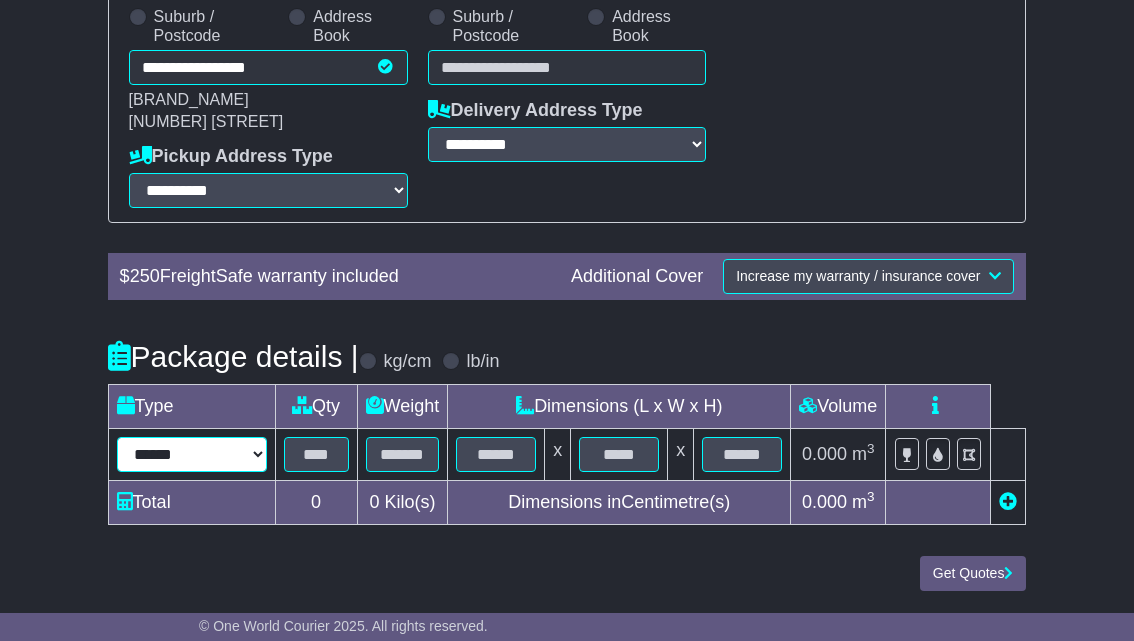 click on "****** ****** *** ******** ***** **** **** ****** *** *******" at bounding box center (192, 454) 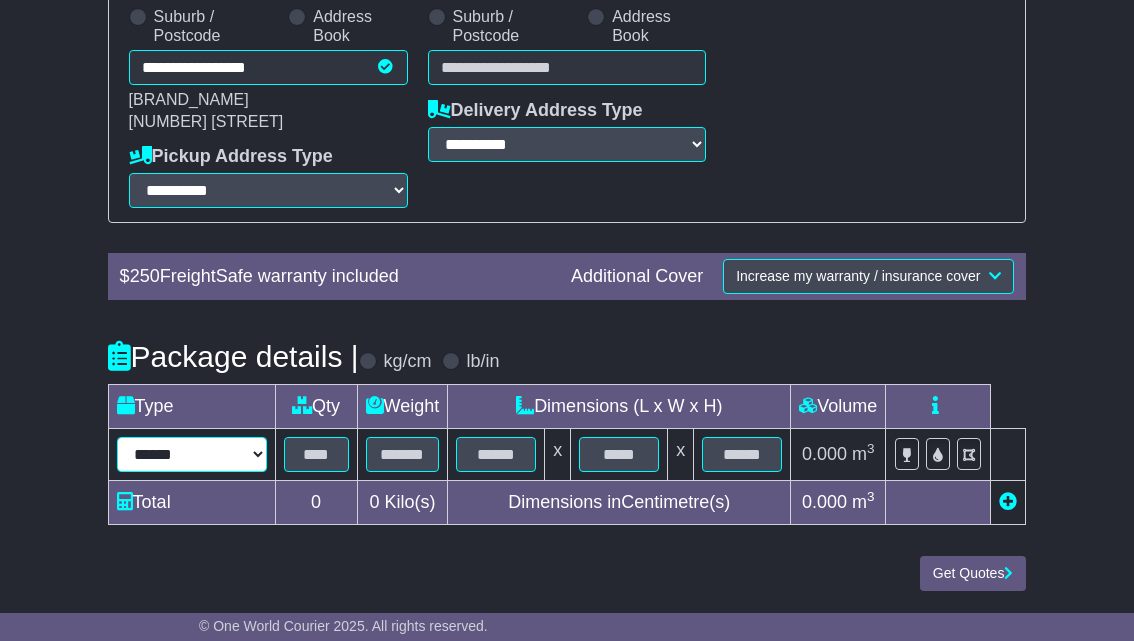 select on "*****" 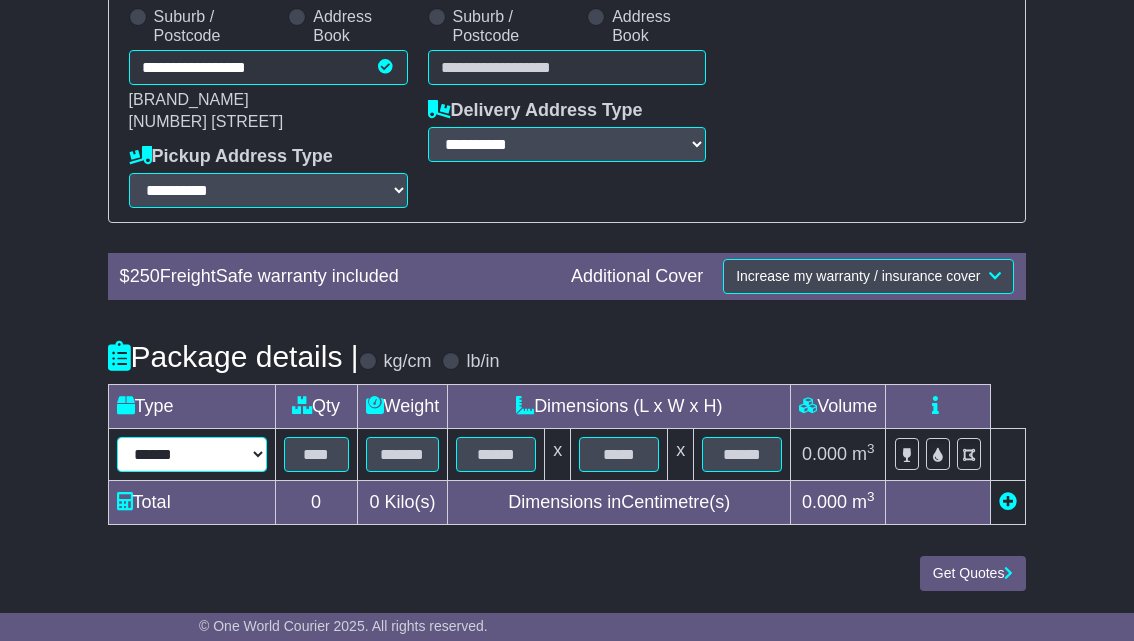 click on "****** ****** *** ******** ***** **** **** ****** *** *******" at bounding box center (192, 454) 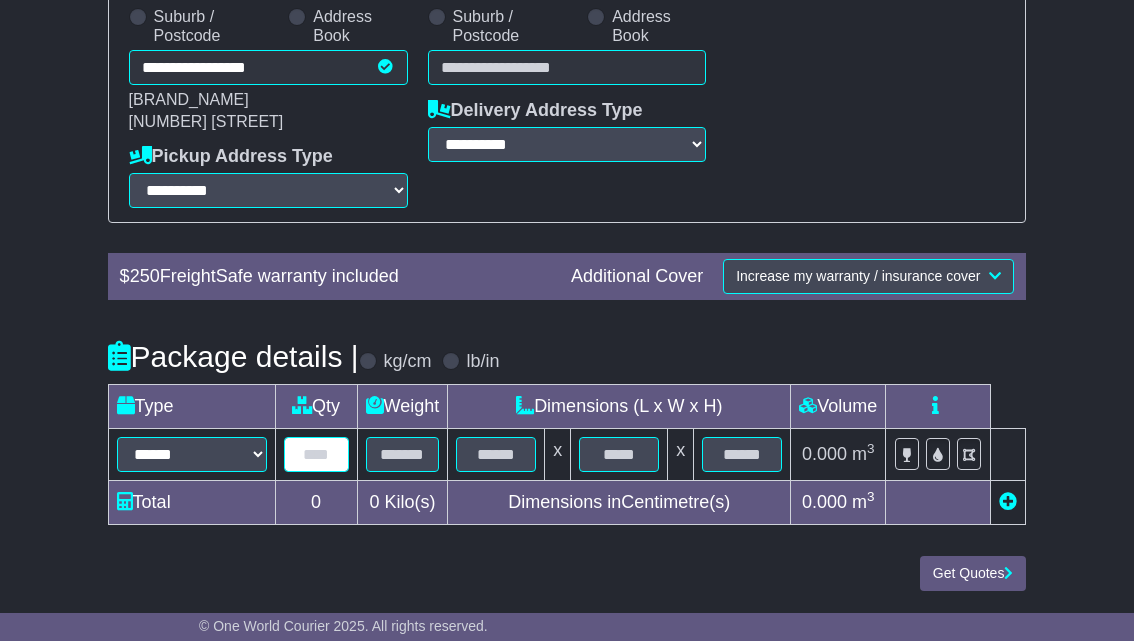 click at bounding box center [316, 454] 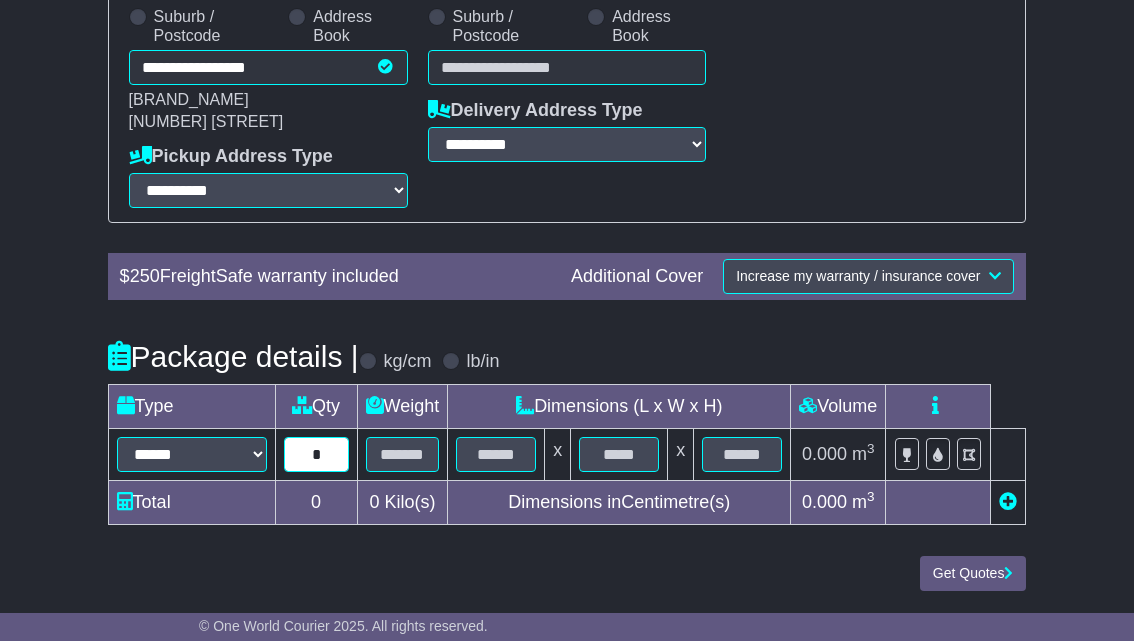 type on "*" 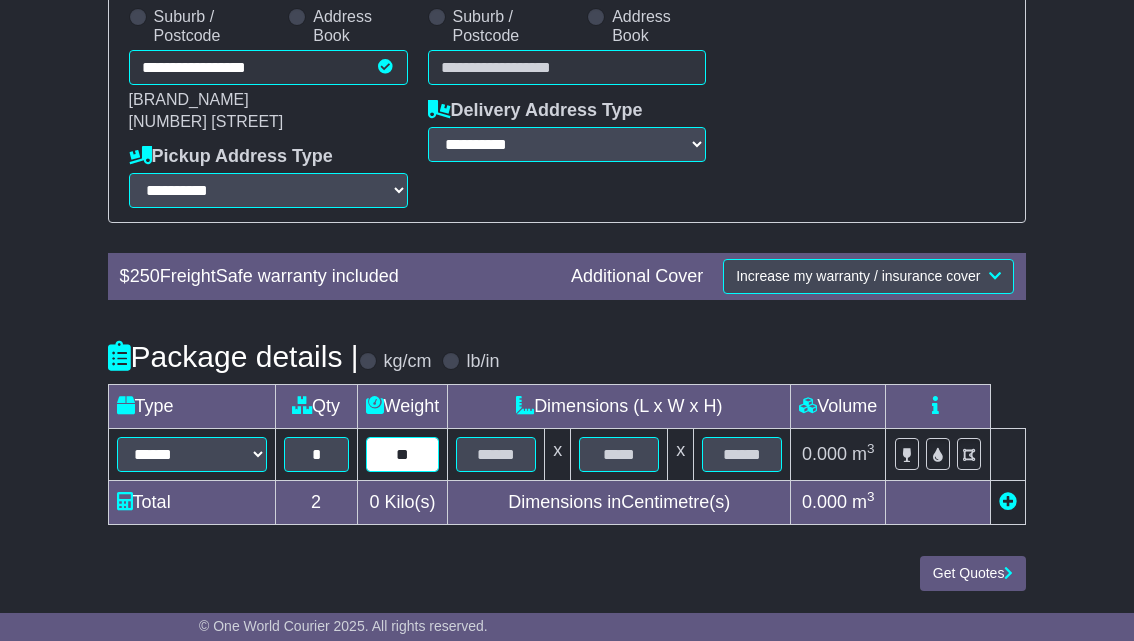 type on "**" 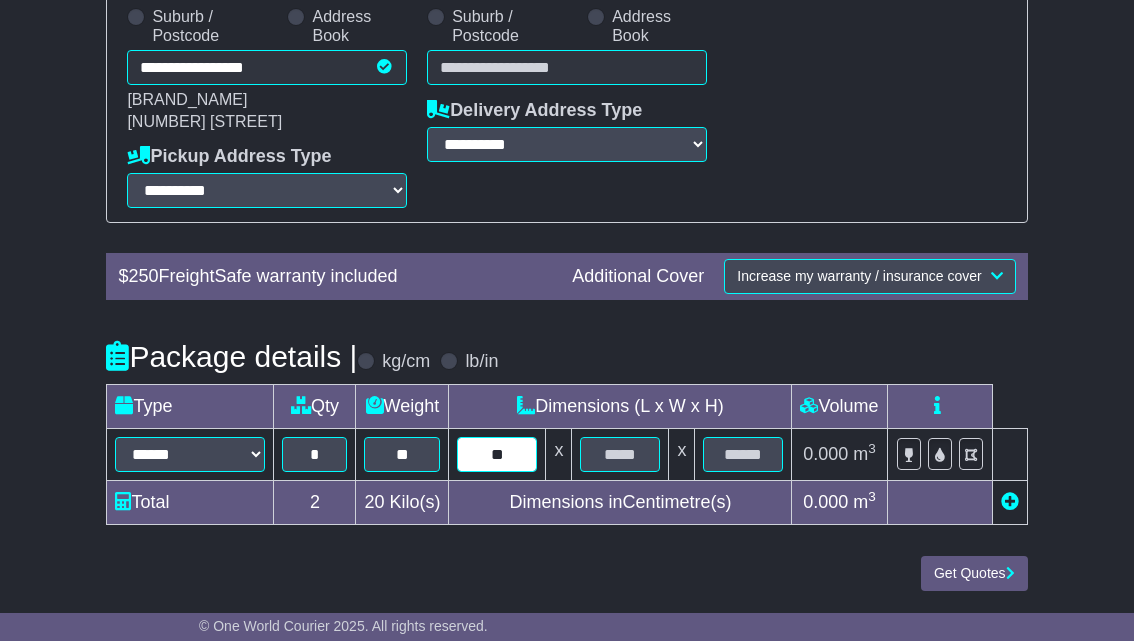 type on "**" 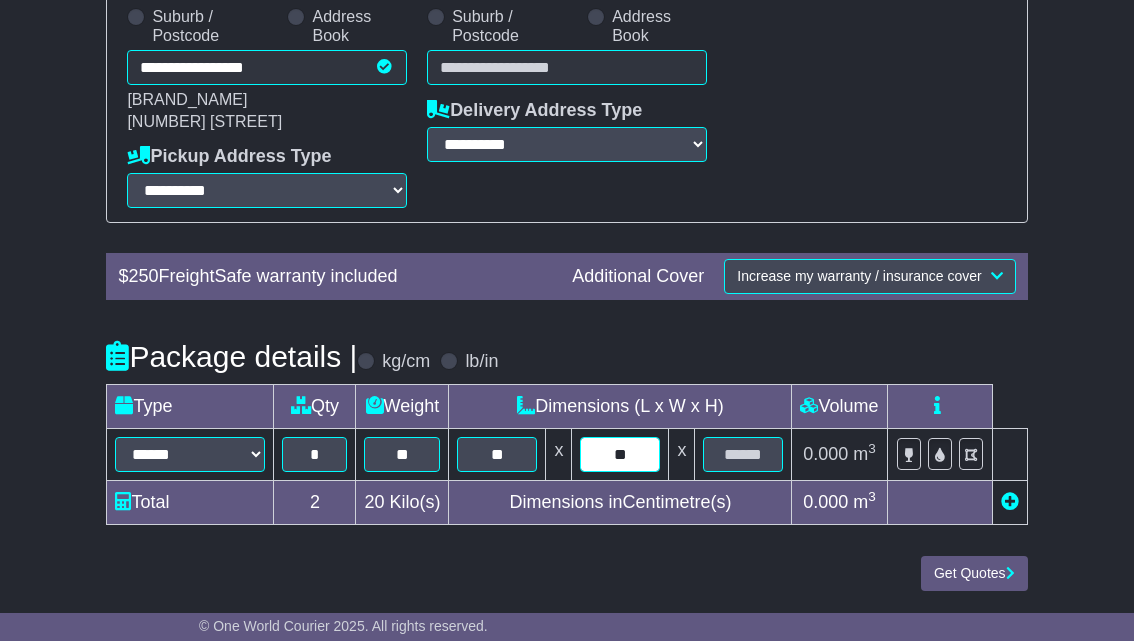 type on "**" 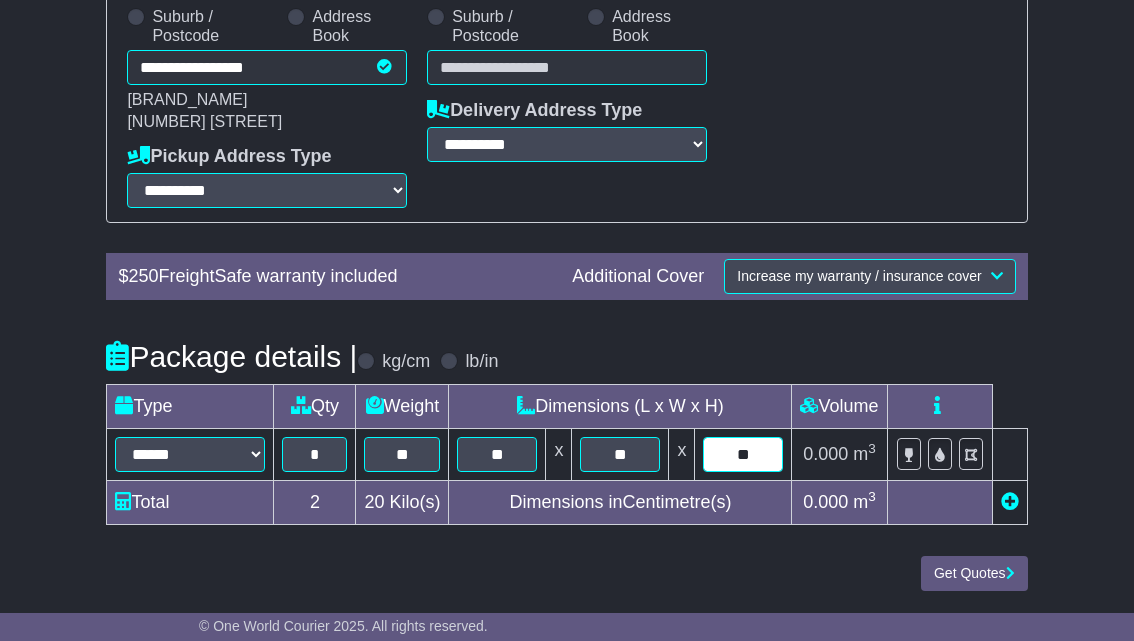 type on "**" 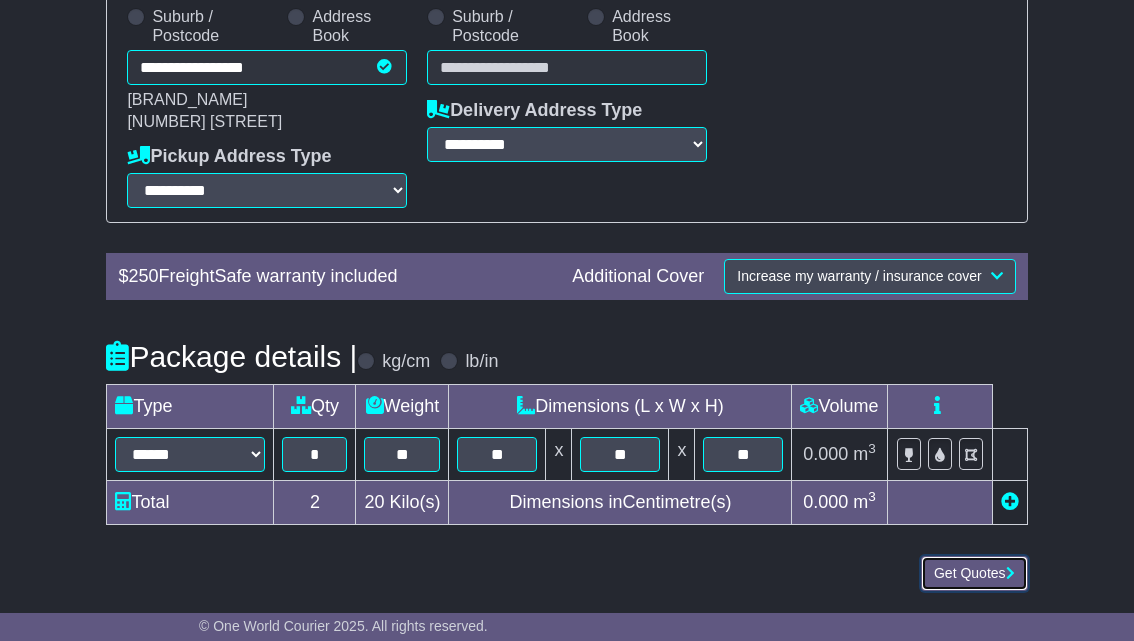 type 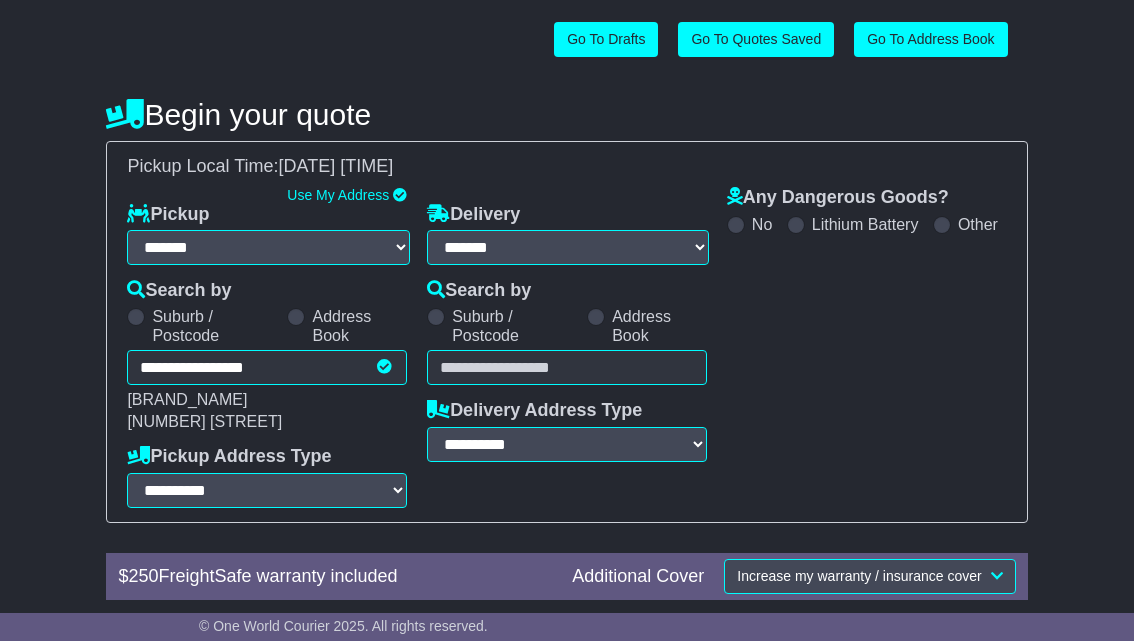scroll, scrollTop: 271, scrollLeft: 0, axis: vertical 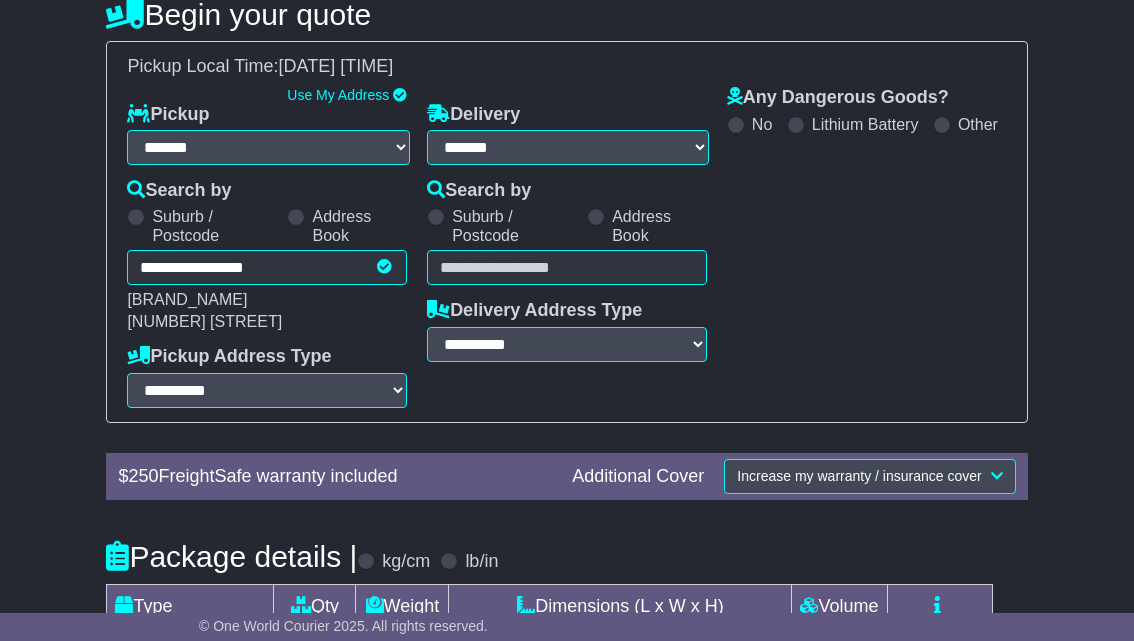 click at bounding box center [567, 267] 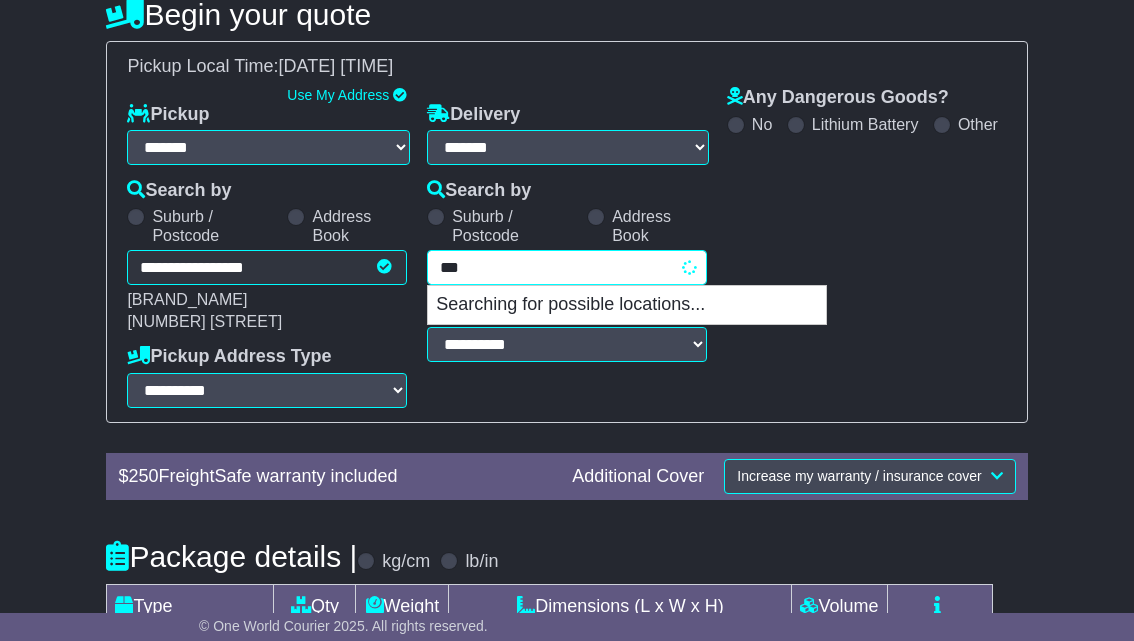 type on "****" 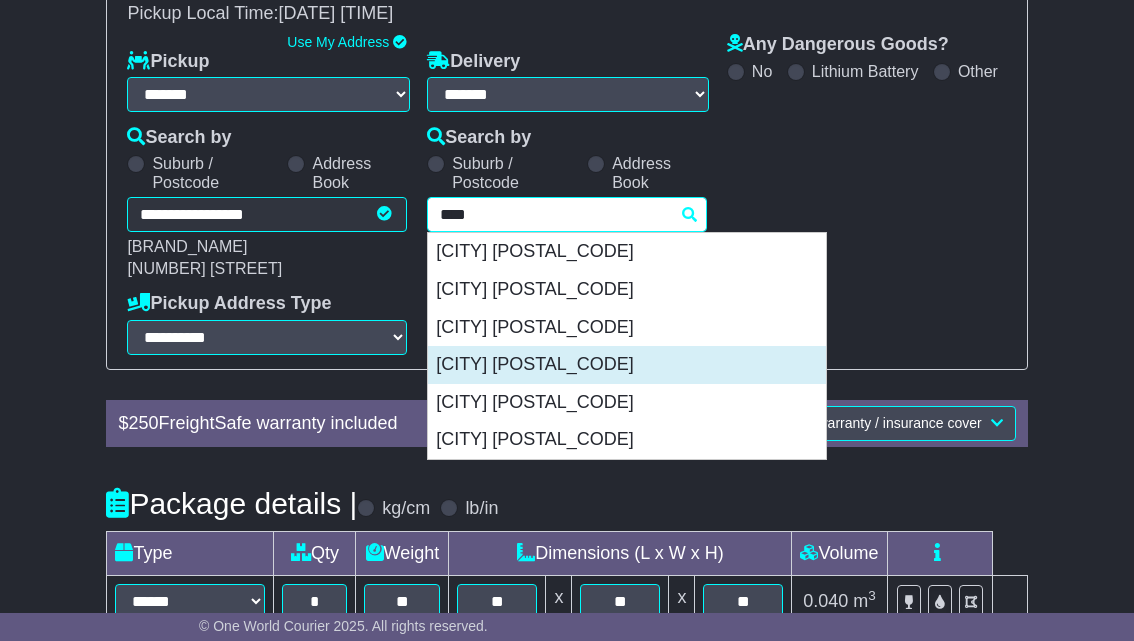 scroll, scrollTop: 371, scrollLeft: 0, axis: vertical 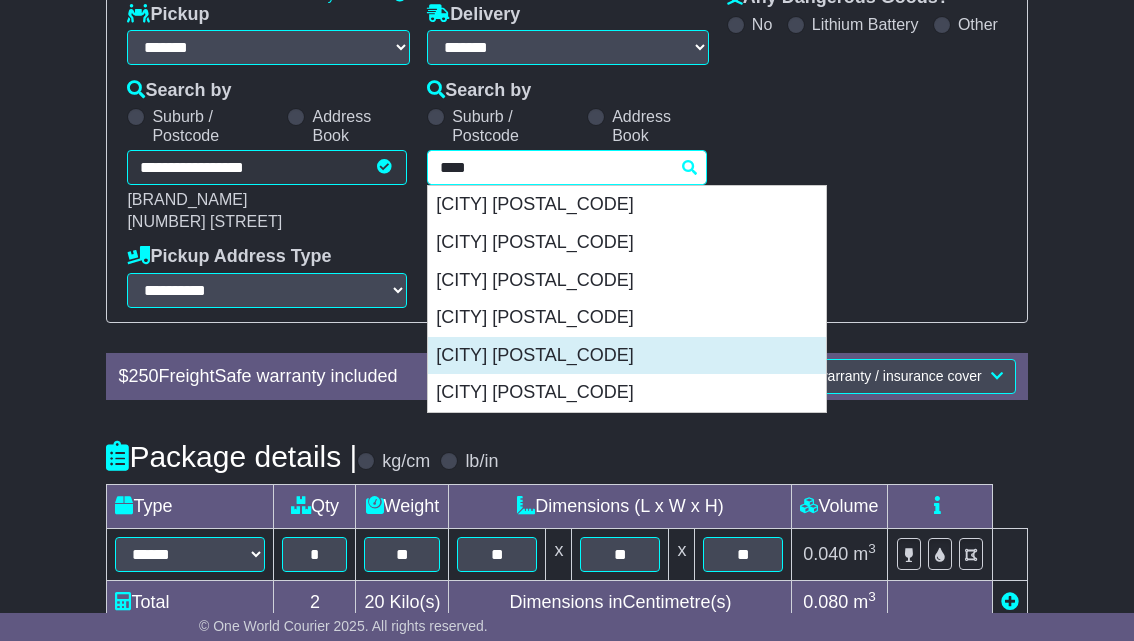 click on "DANDENONG SOUTH 3175" at bounding box center [627, 356] 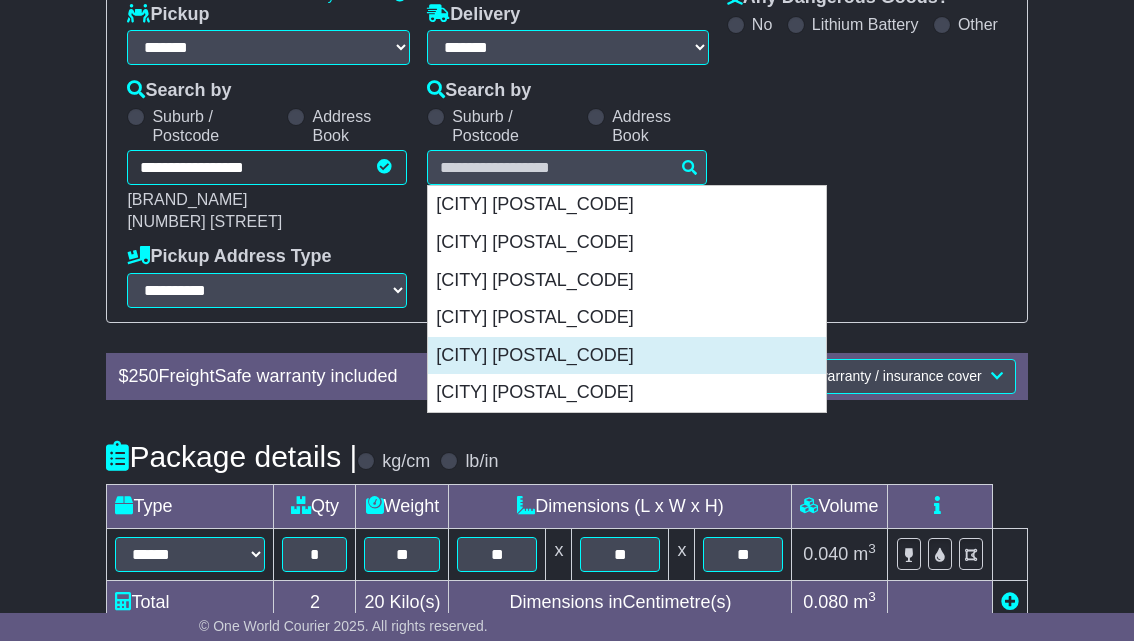 type on "**********" 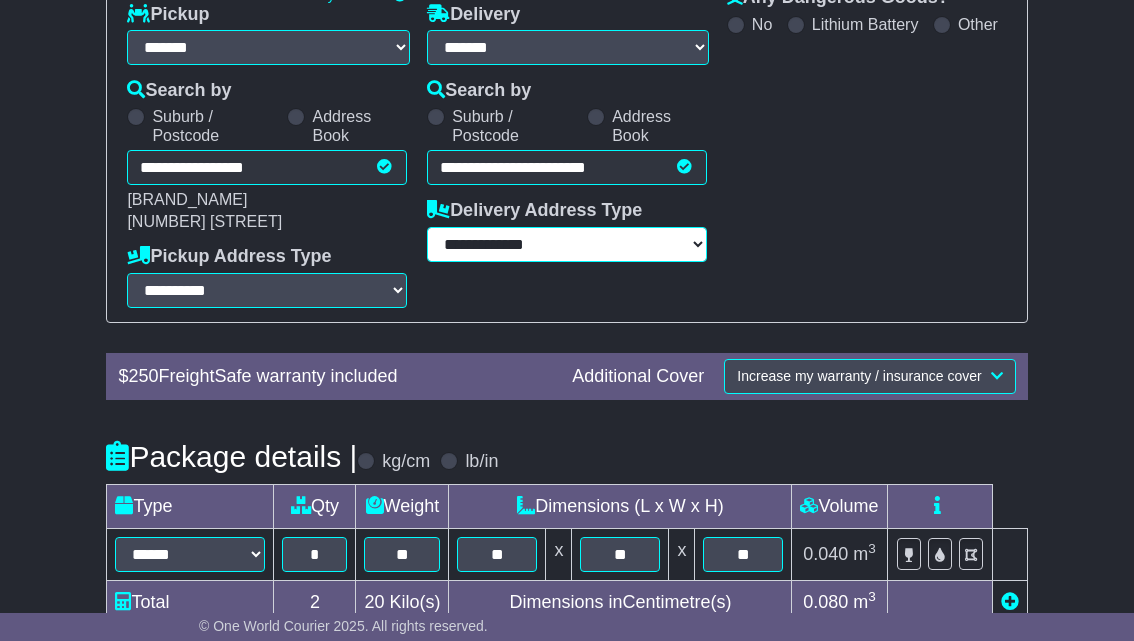 click on "**********" at bounding box center [567, 244] 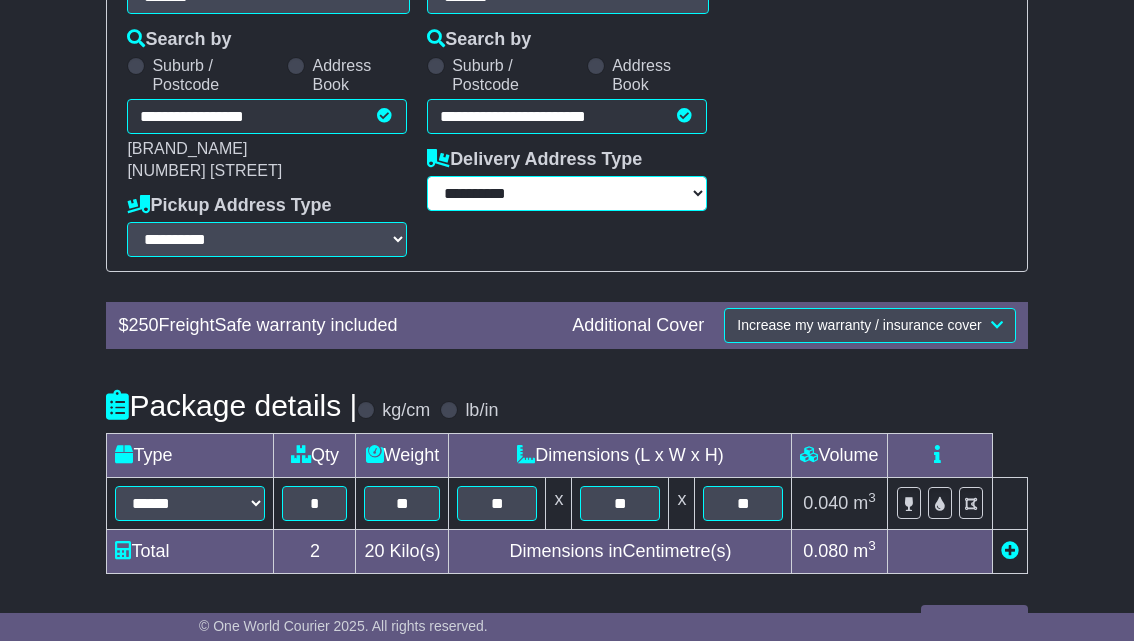 scroll, scrollTop: 471, scrollLeft: 0, axis: vertical 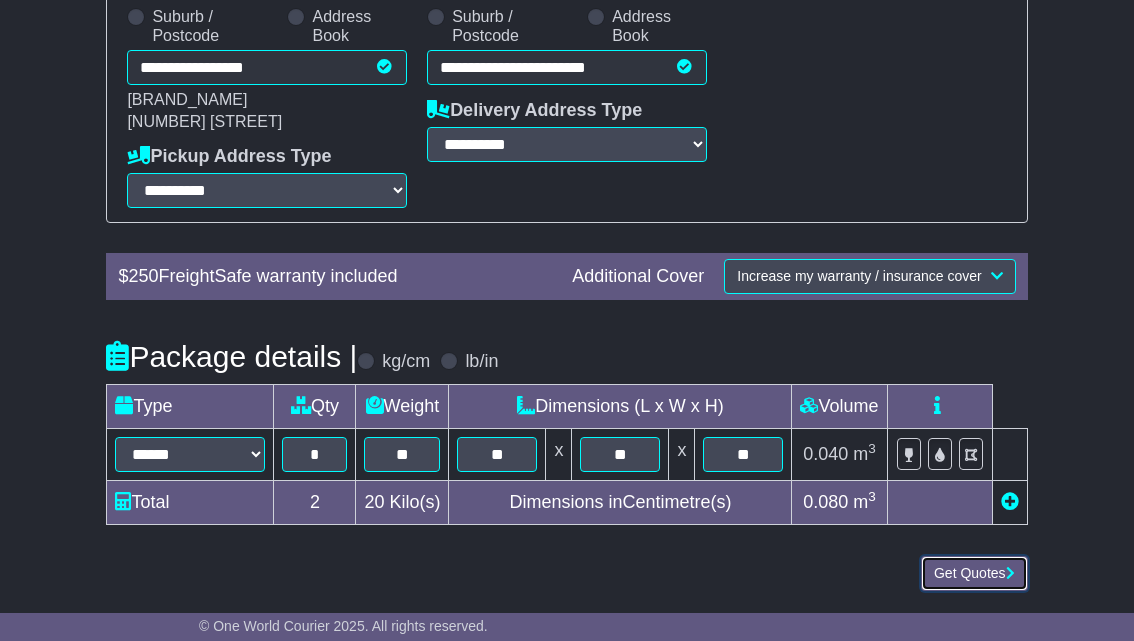 click on "Get Quotes" at bounding box center (974, 573) 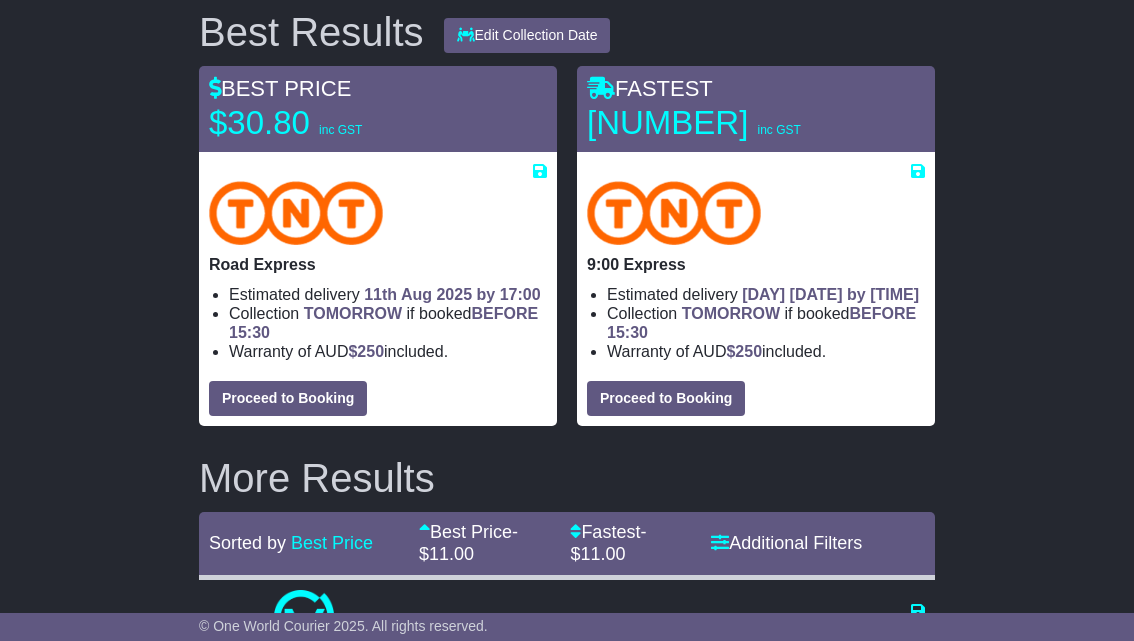 scroll, scrollTop: 400, scrollLeft: 0, axis: vertical 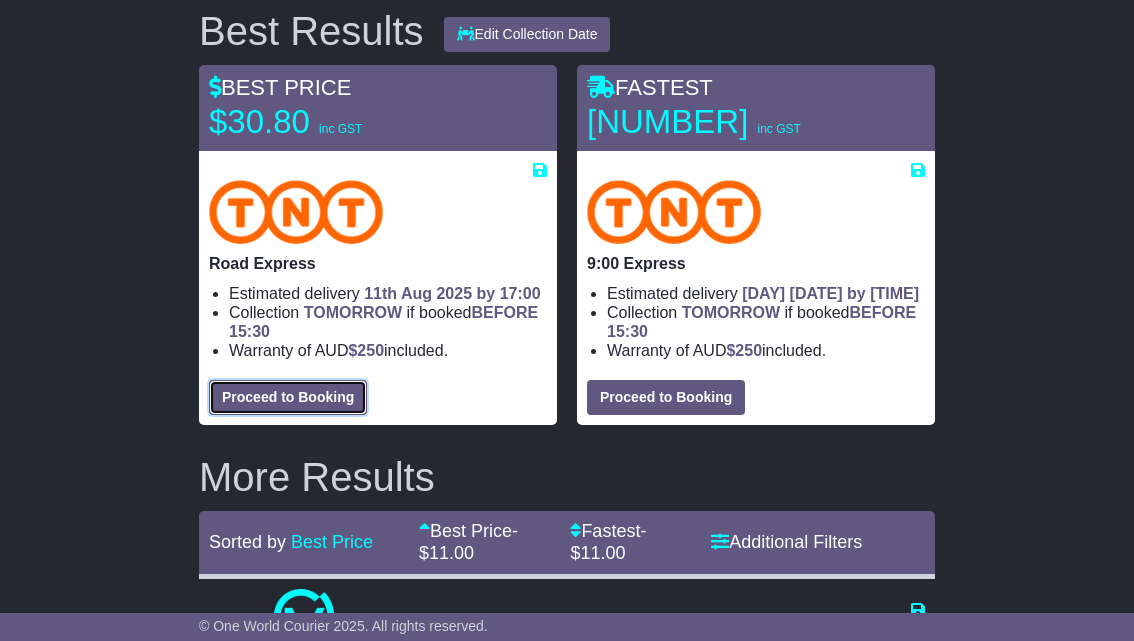 click on "Proceed to Booking" at bounding box center [288, 397] 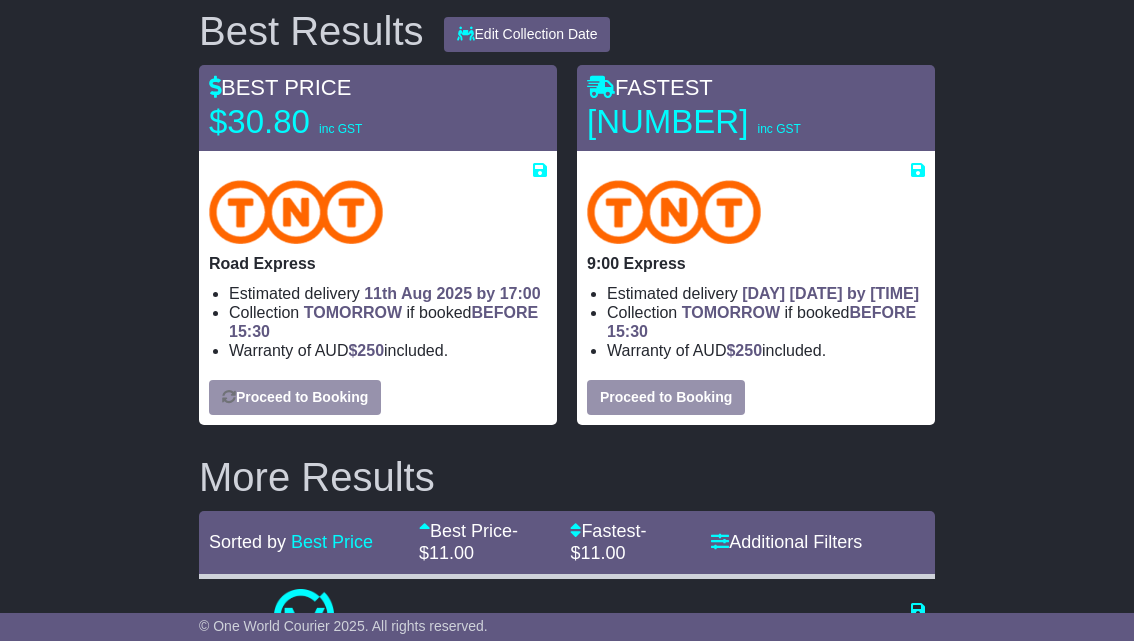 select on "*****" 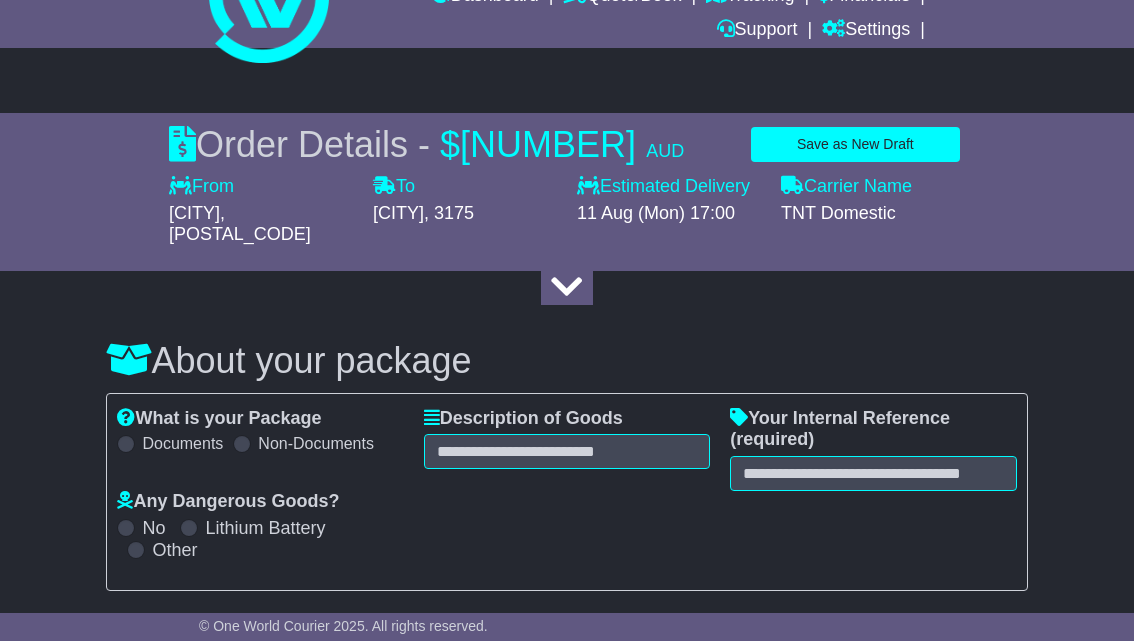 scroll, scrollTop: 200, scrollLeft: 0, axis: vertical 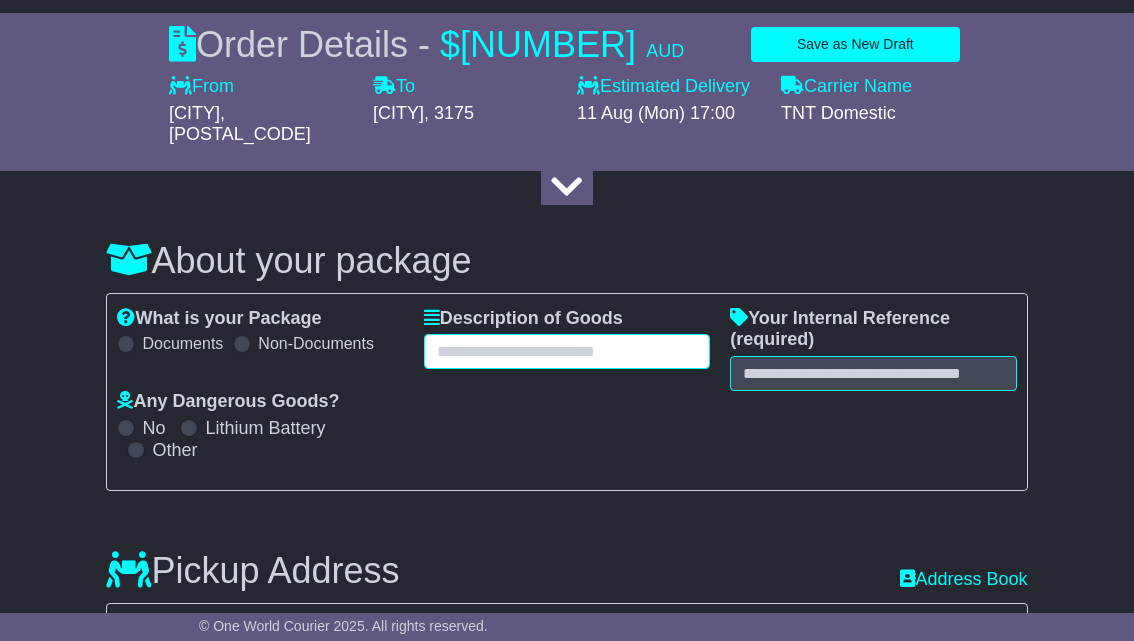click at bounding box center (567, 351) 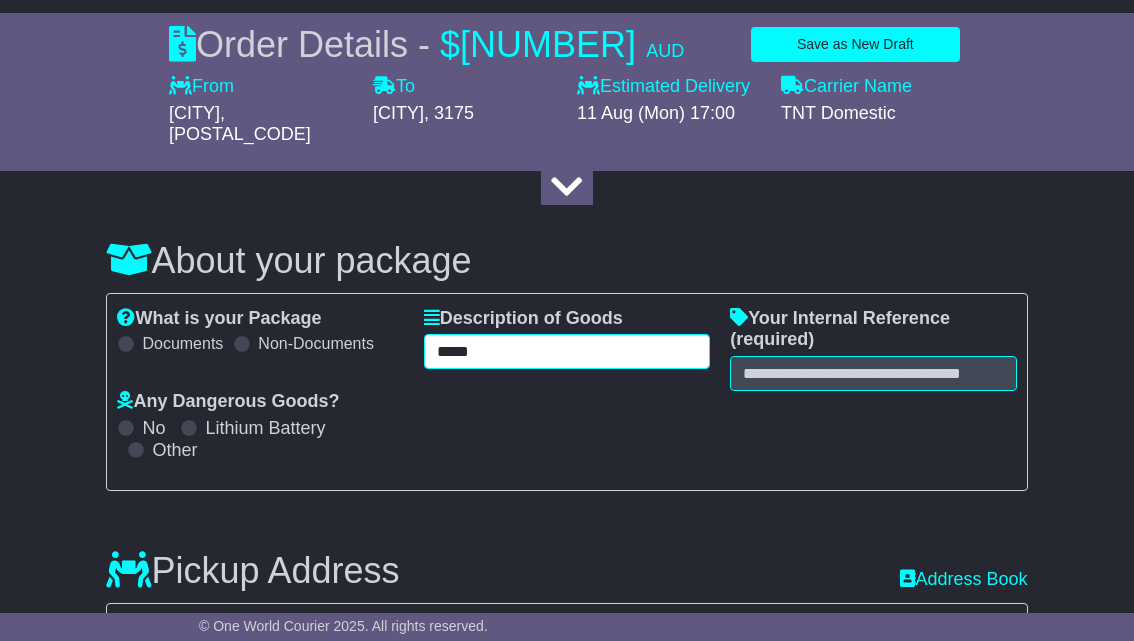 type on "*****" 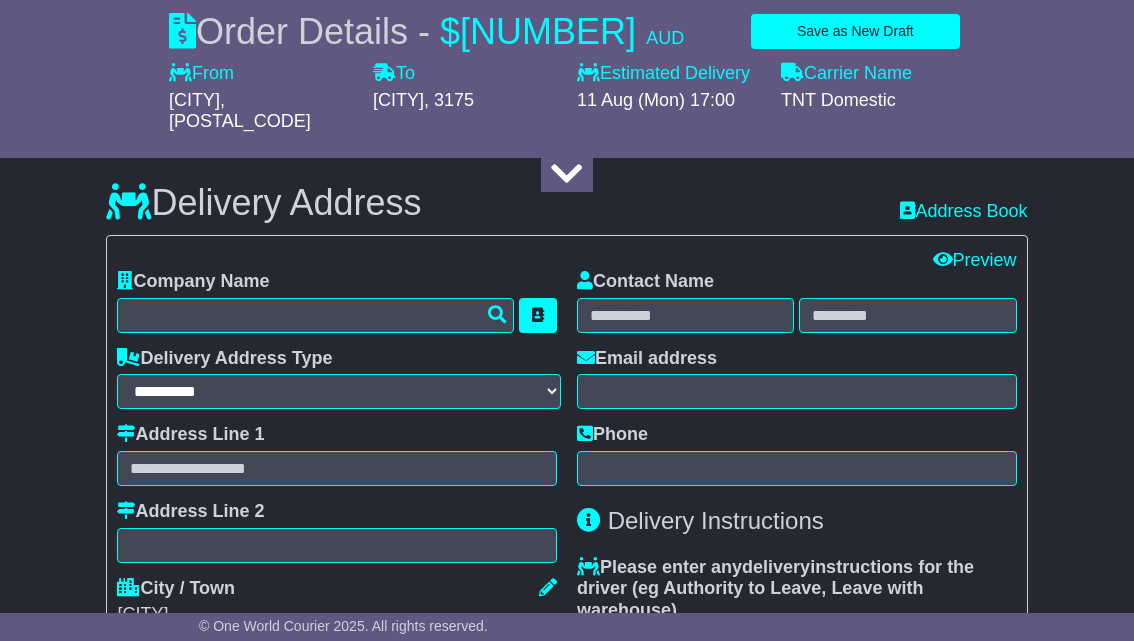scroll, scrollTop: 1100, scrollLeft: 0, axis: vertical 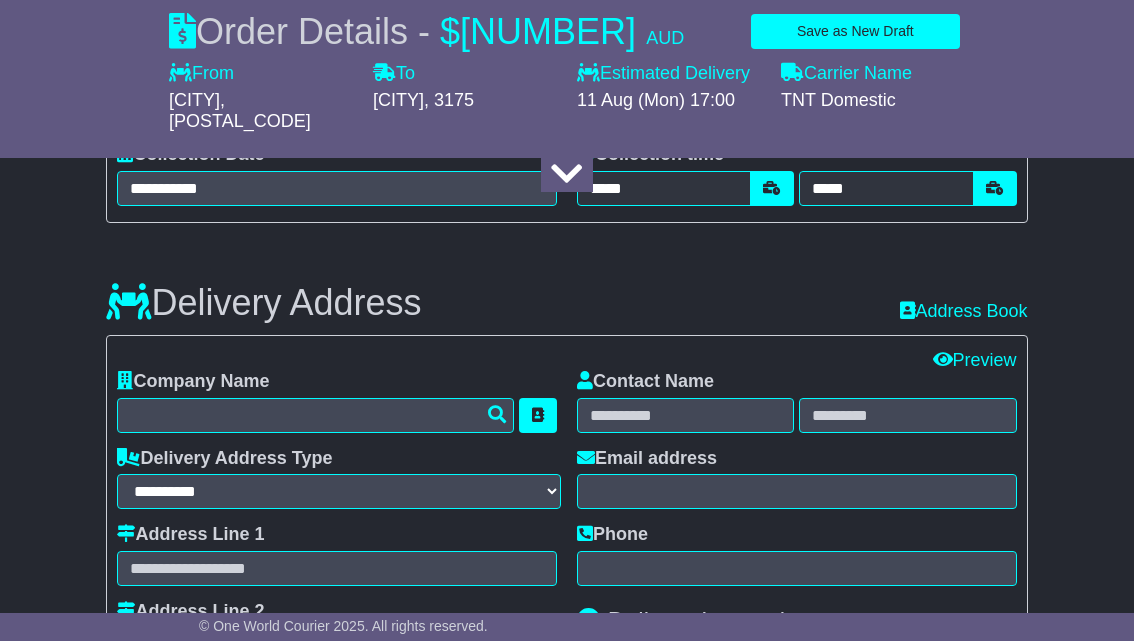 type on "********" 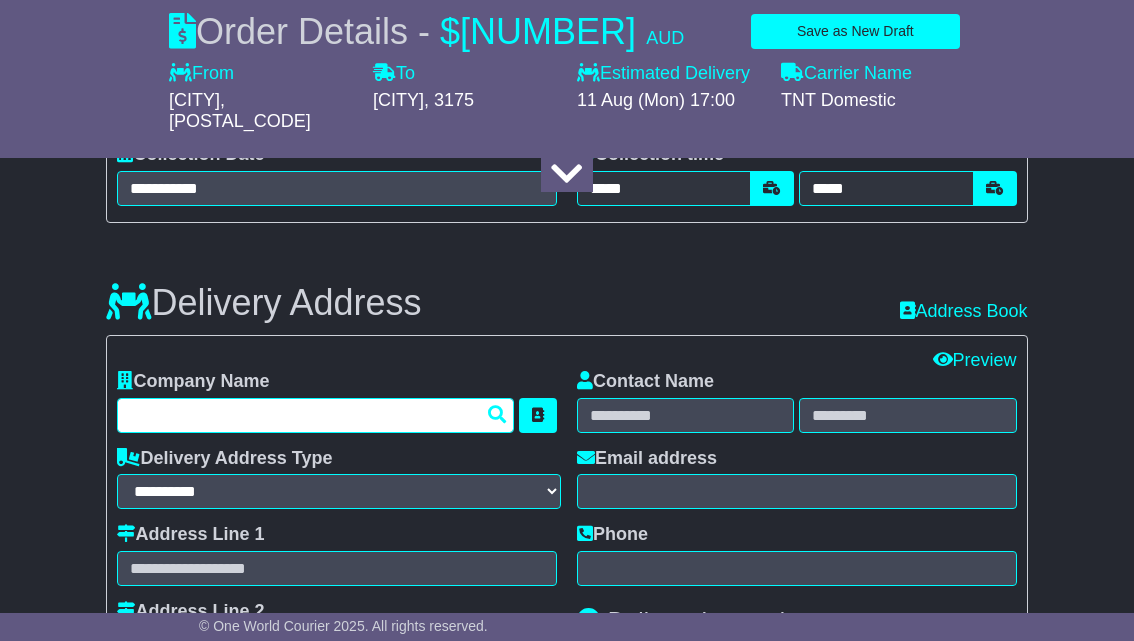 click at bounding box center (315, 415) 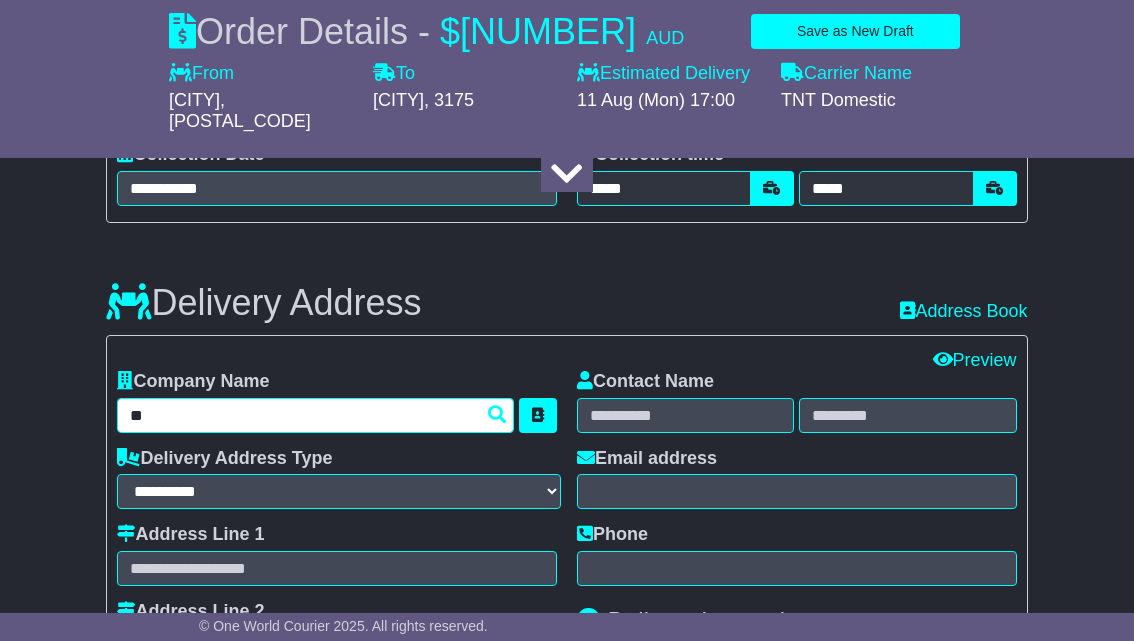 type on "*" 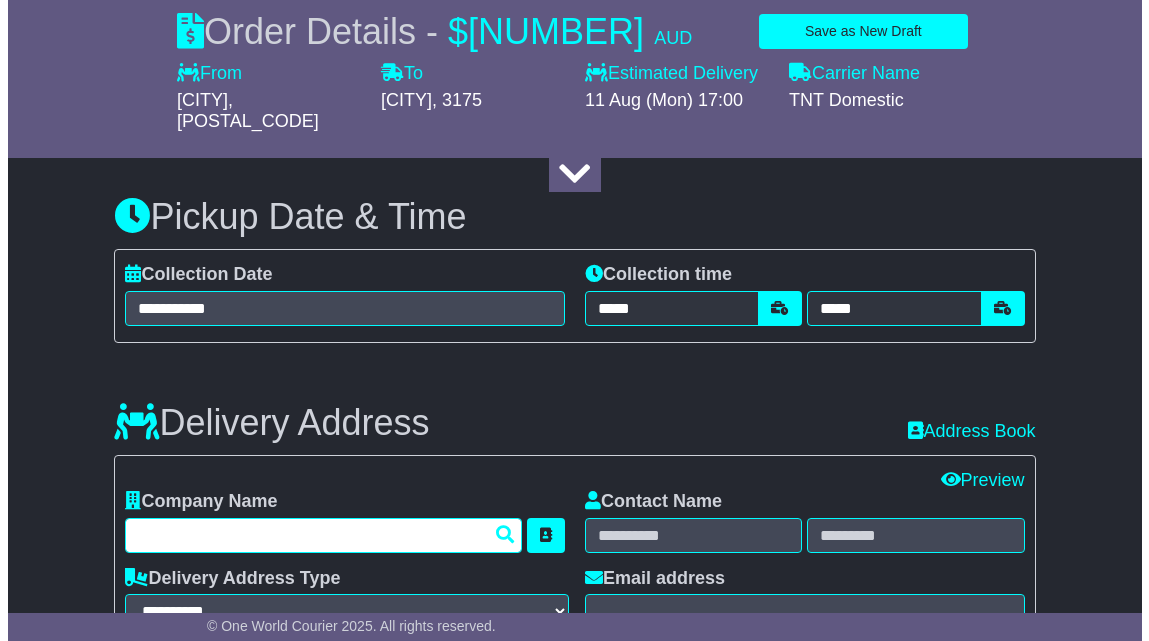 scroll, scrollTop: 1100, scrollLeft: 0, axis: vertical 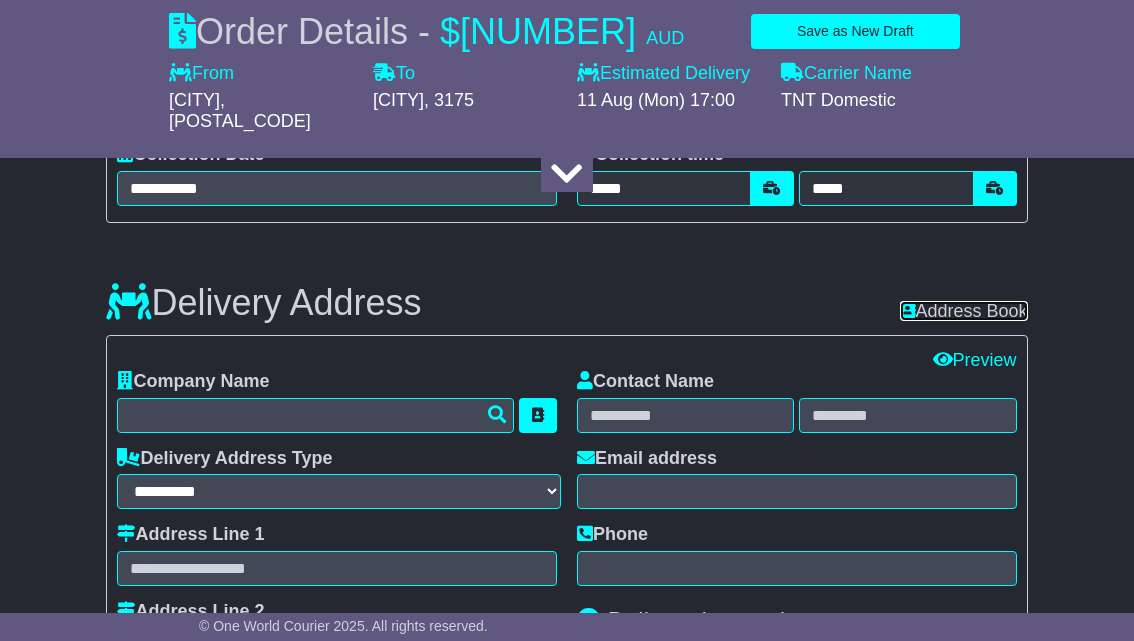 click on "Address Book" at bounding box center [964, 311] 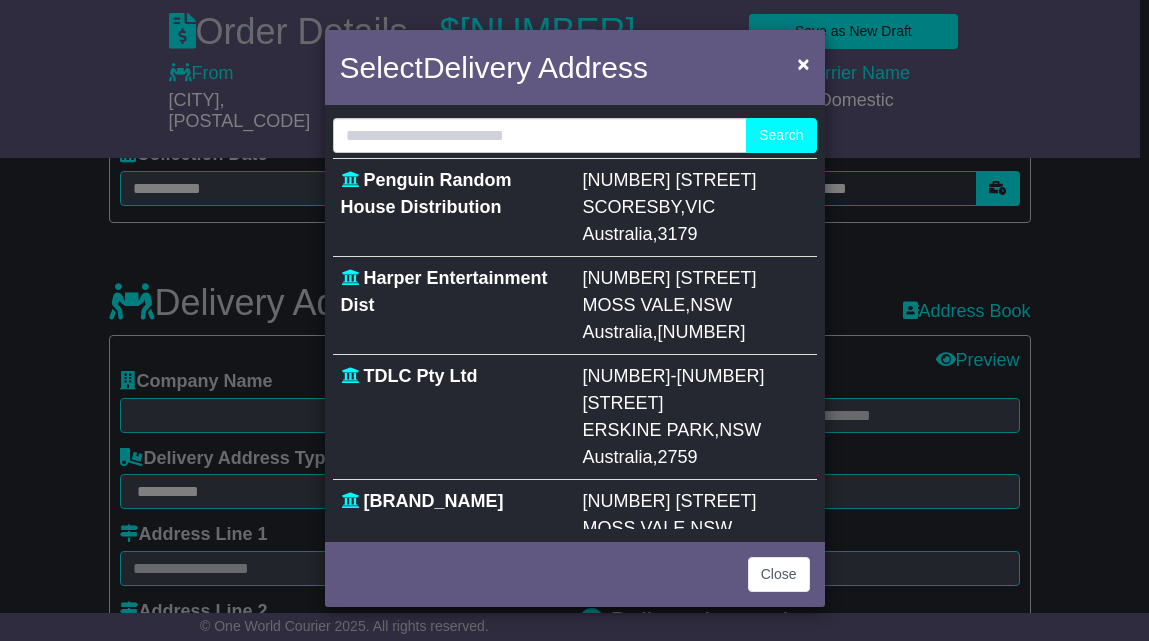 click on "Penguin Random House Distribution" at bounding box center (426, 193) 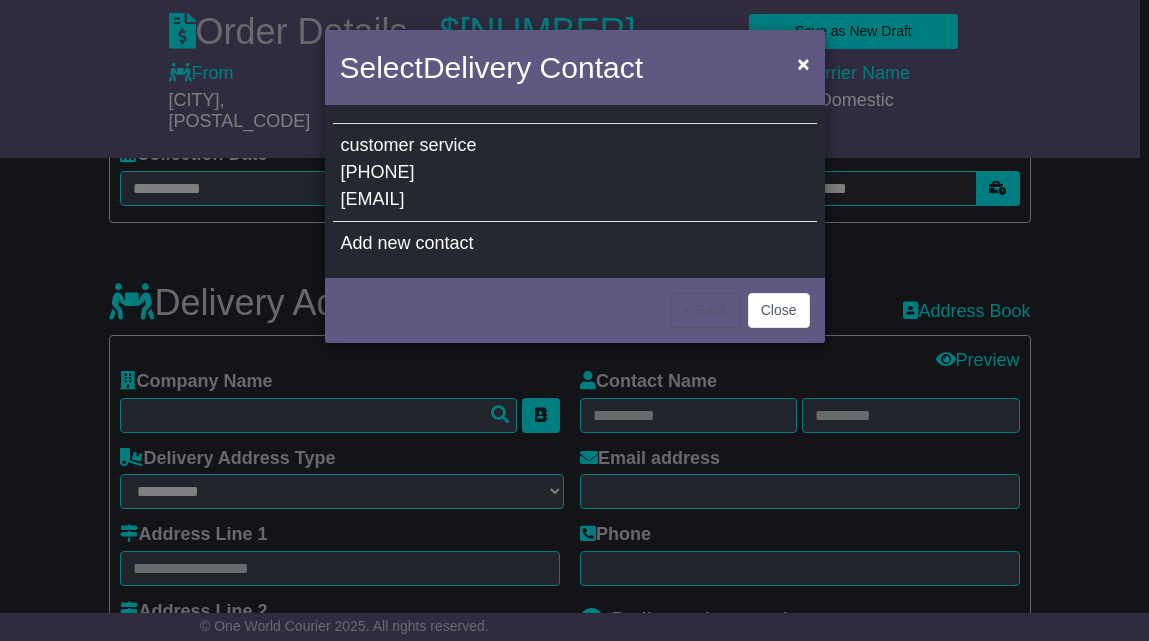 click on "customer   service
1800338836
AfterSales@prhdistribution.com.au" at bounding box center [575, 173] 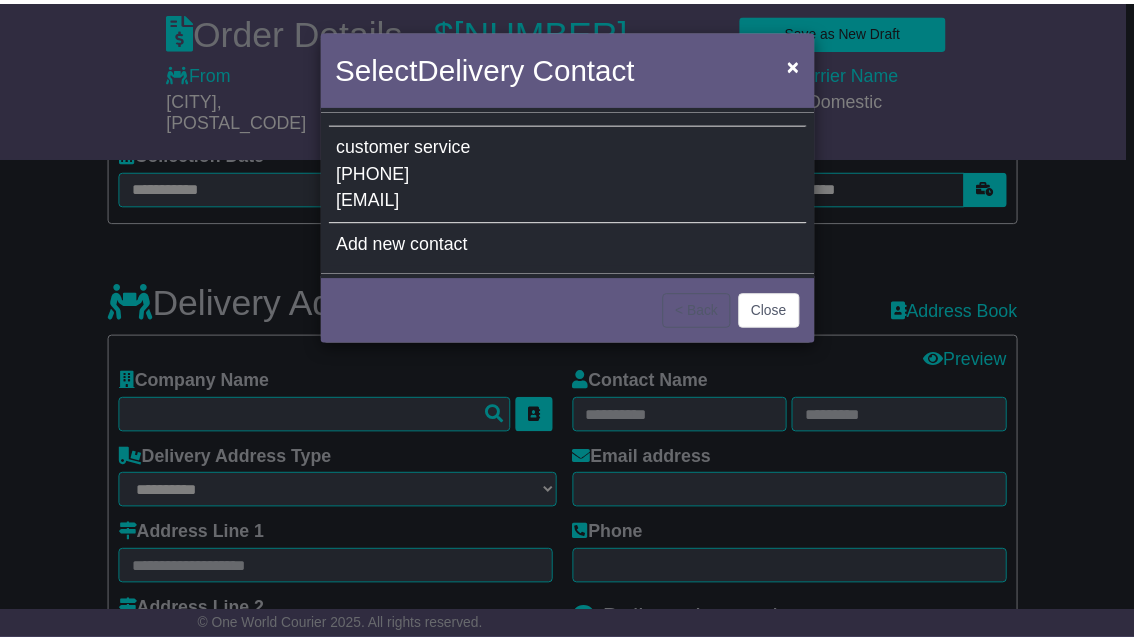 type on "**********" 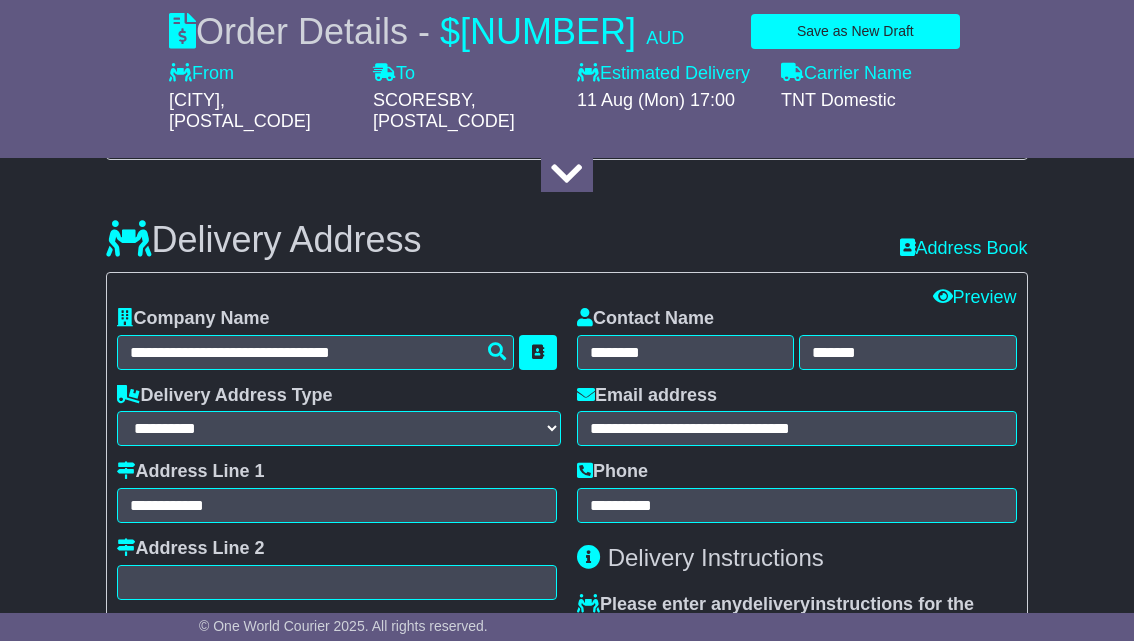 scroll, scrollTop: 1278, scrollLeft: 0, axis: vertical 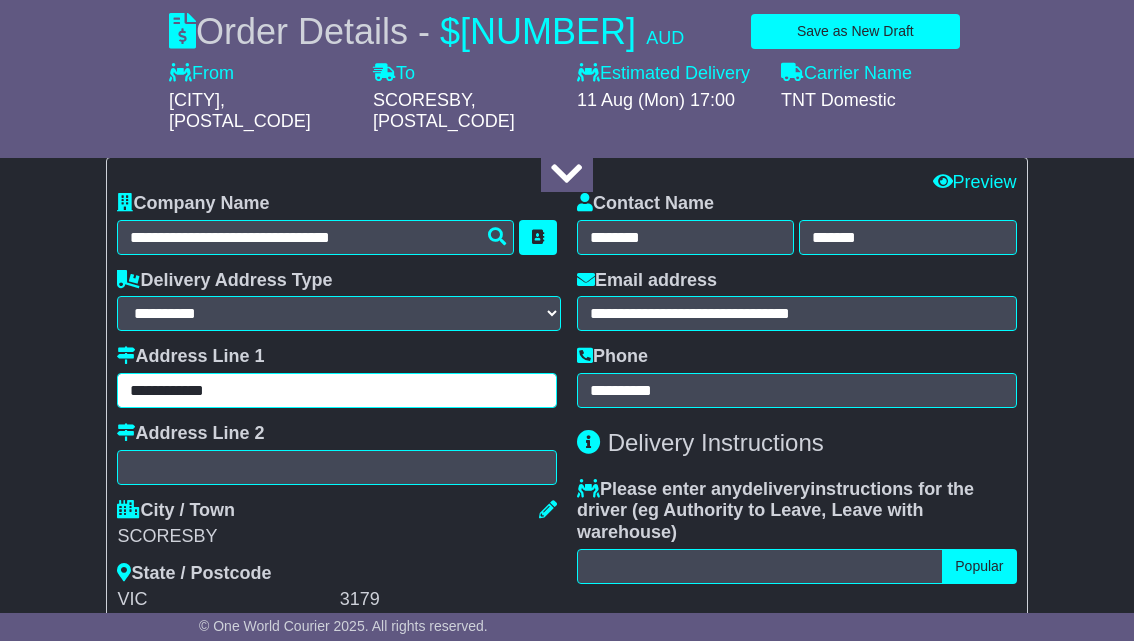 drag, startPoint x: 208, startPoint y: 368, endPoint x: 13, endPoint y: 363, distance: 195.06409 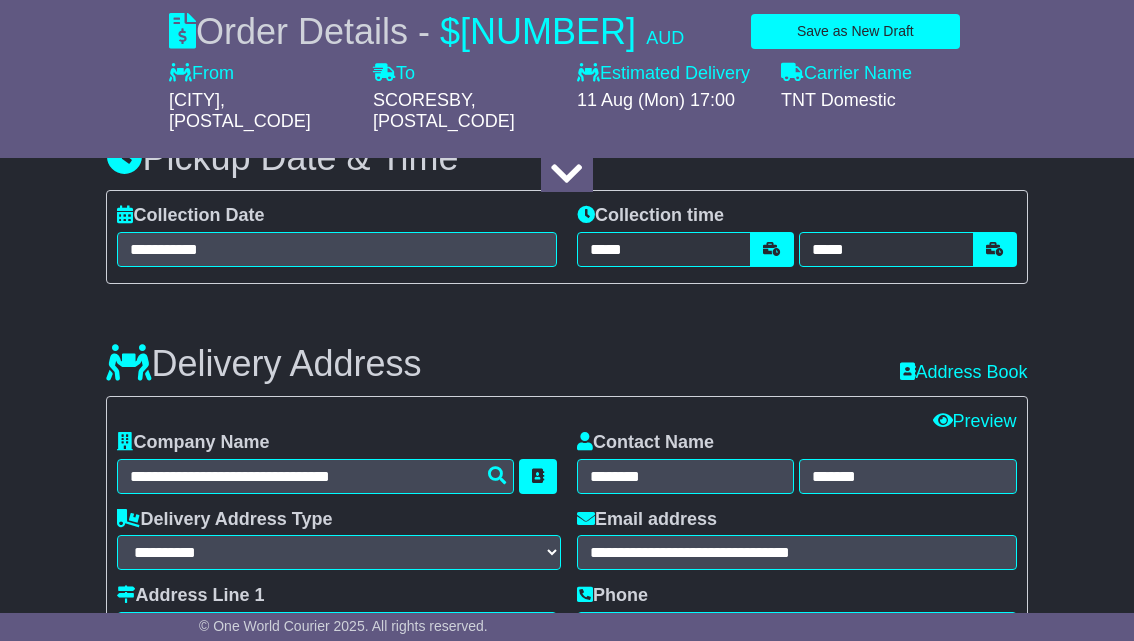 scroll, scrollTop: 1178, scrollLeft: 0, axis: vertical 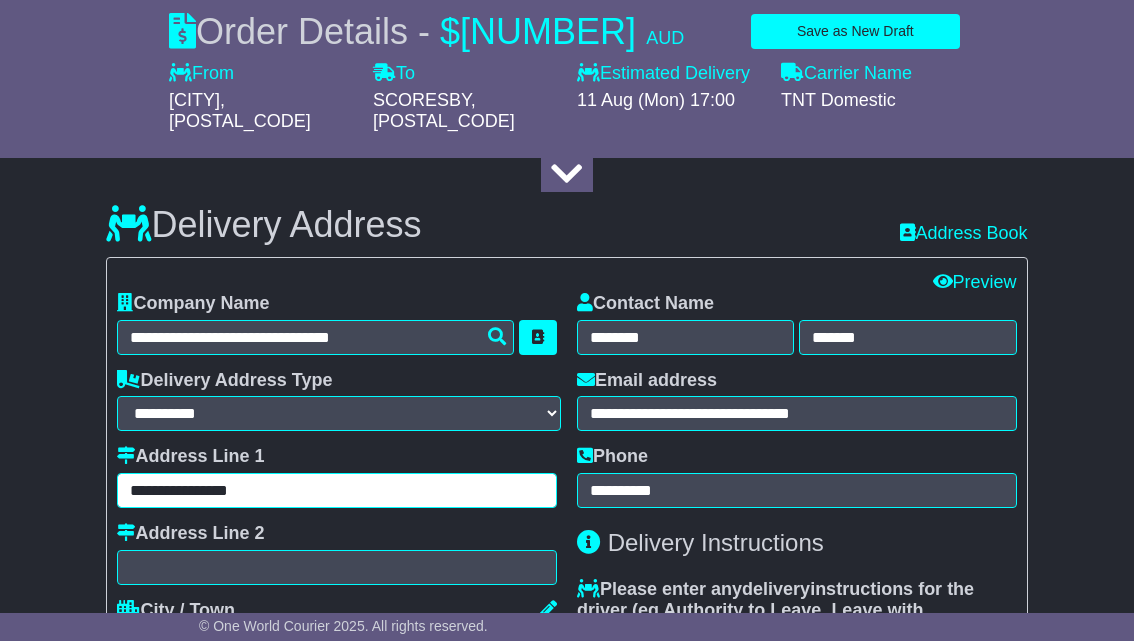 type on "**********" 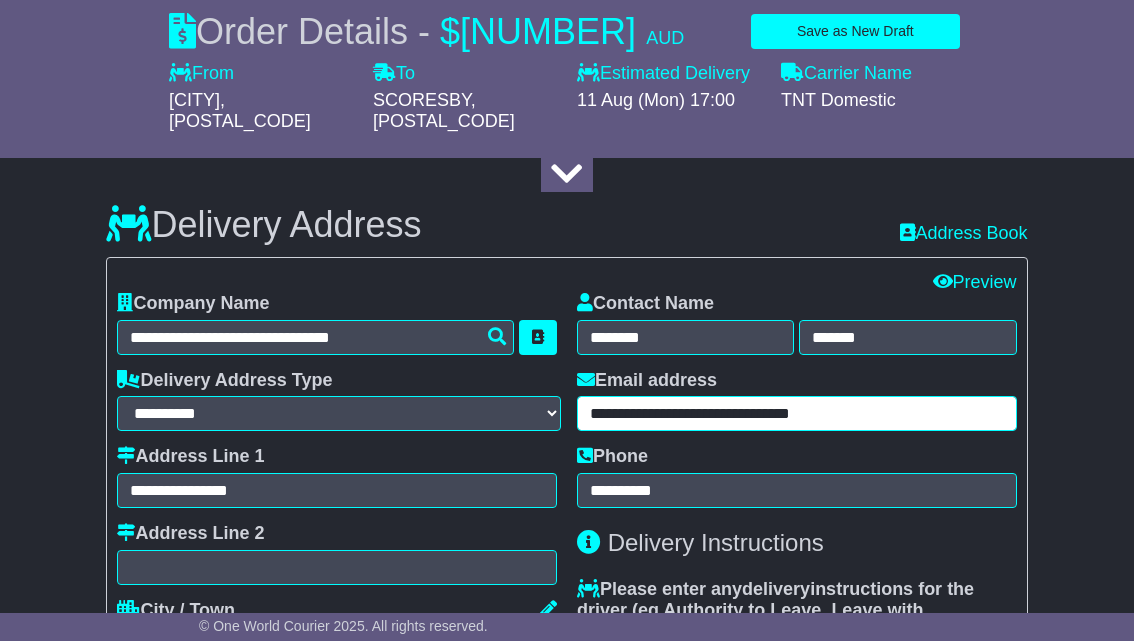 drag, startPoint x: 866, startPoint y: 381, endPoint x: 570, endPoint y: 383, distance: 296.00674 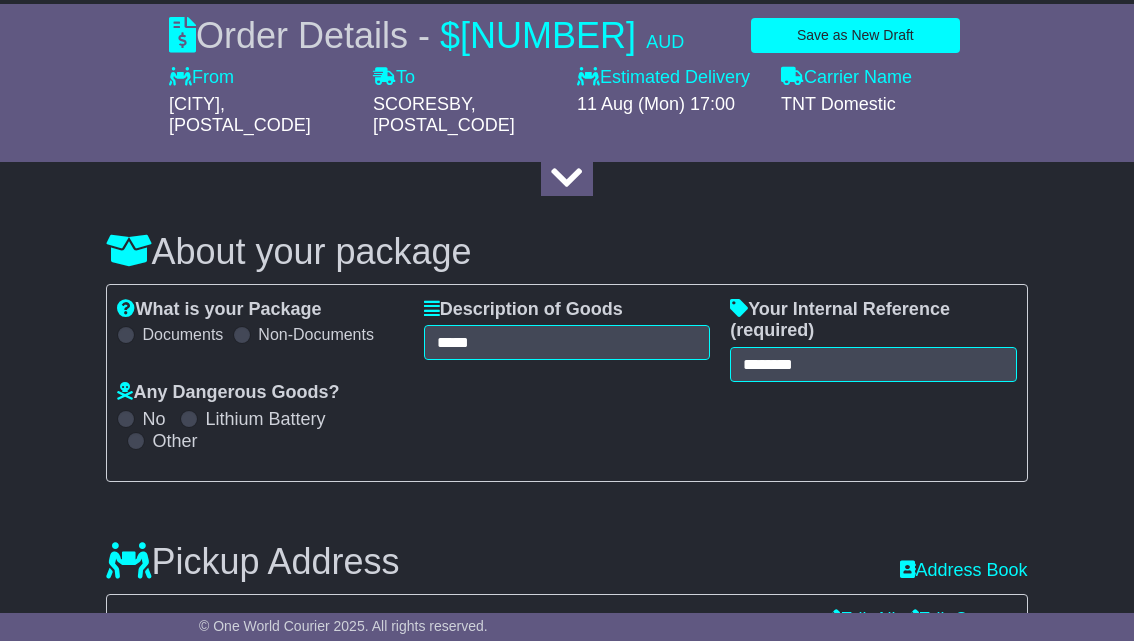 scroll, scrollTop: 178, scrollLeft: 0, axis: vertical 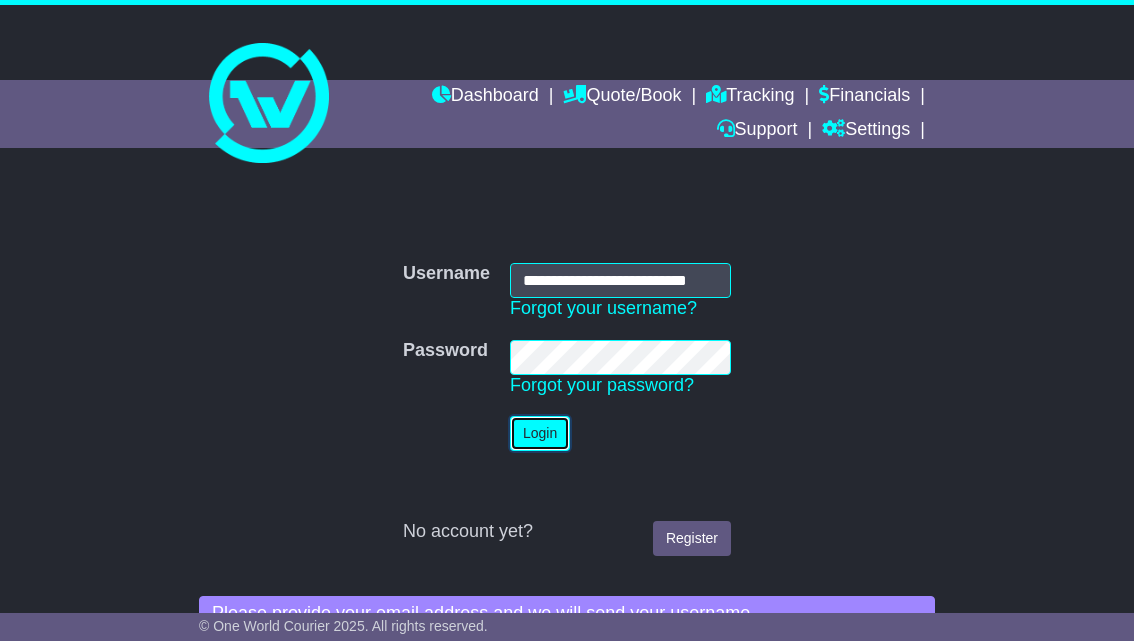 click on "Login" at bounding box center (540, 433) 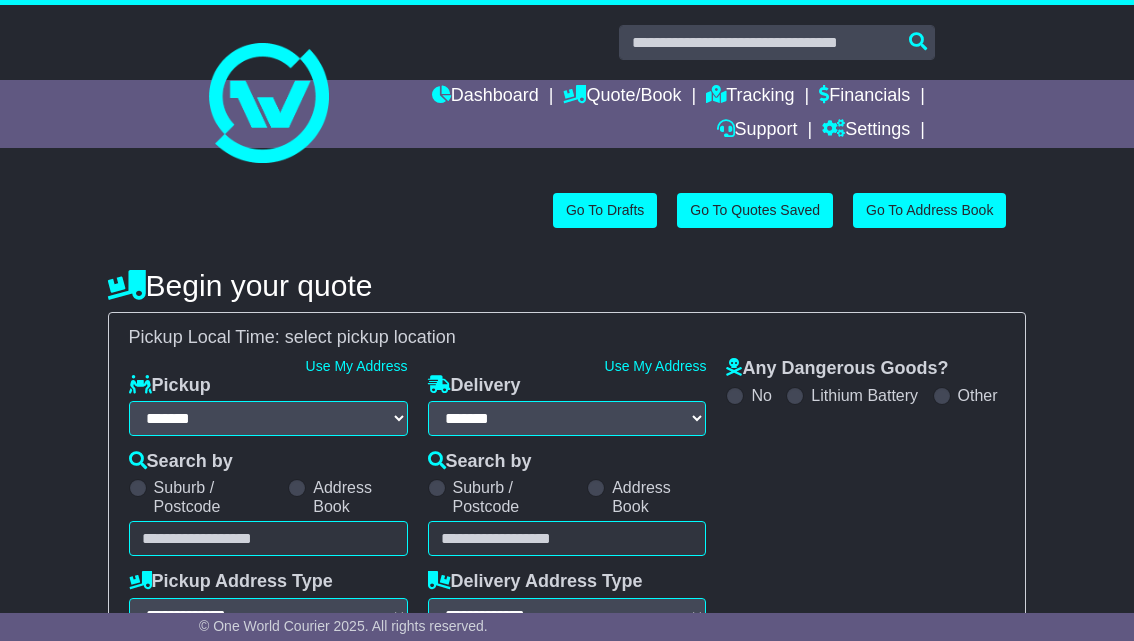 select on "**" 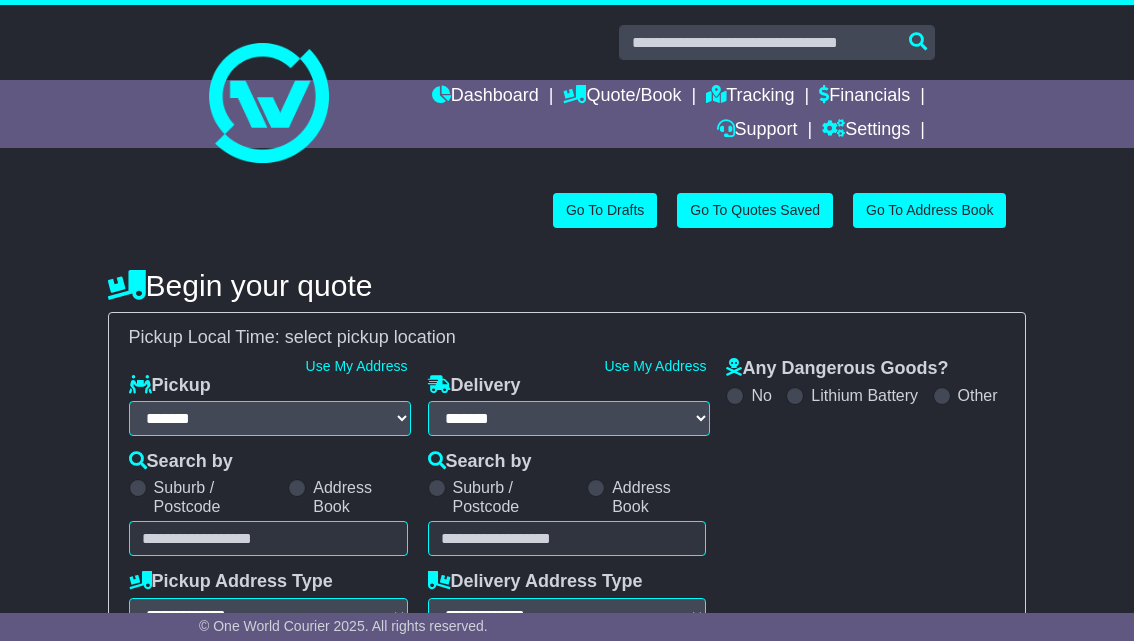 scroll, scrollTop: 0, scrollLeft: 0, axis: both 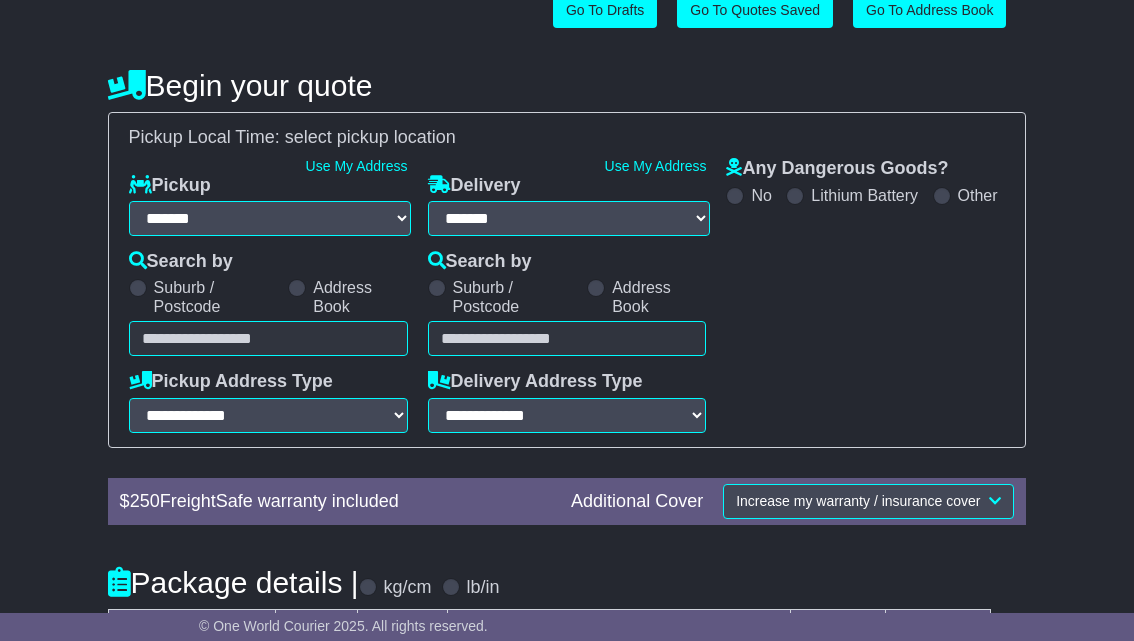 click at bounding box center (567, 338) 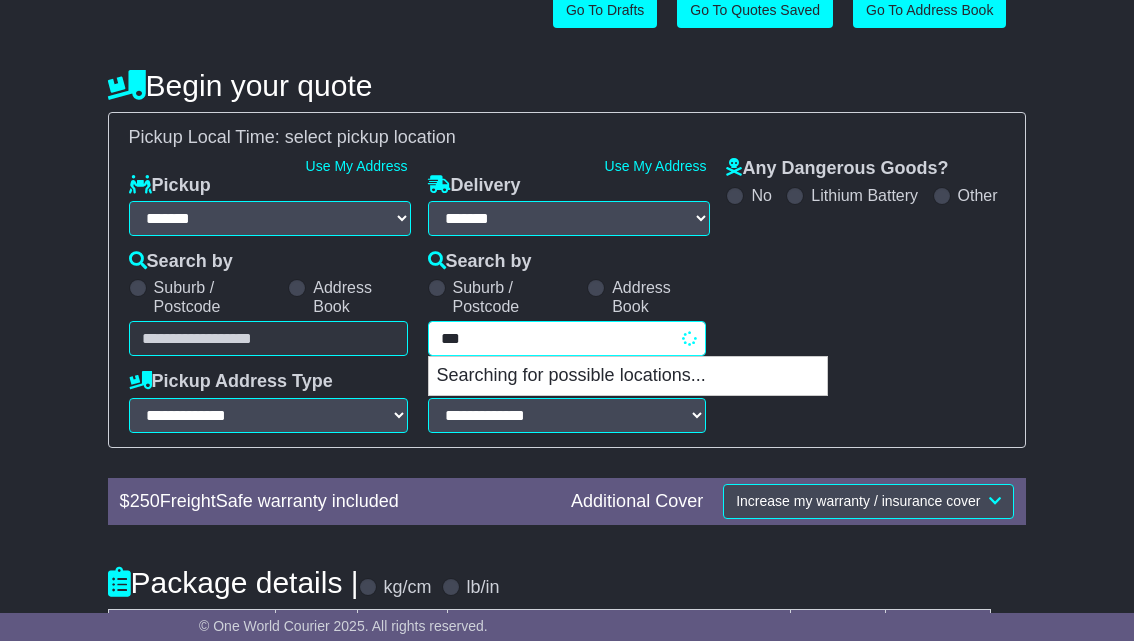 type on "****" 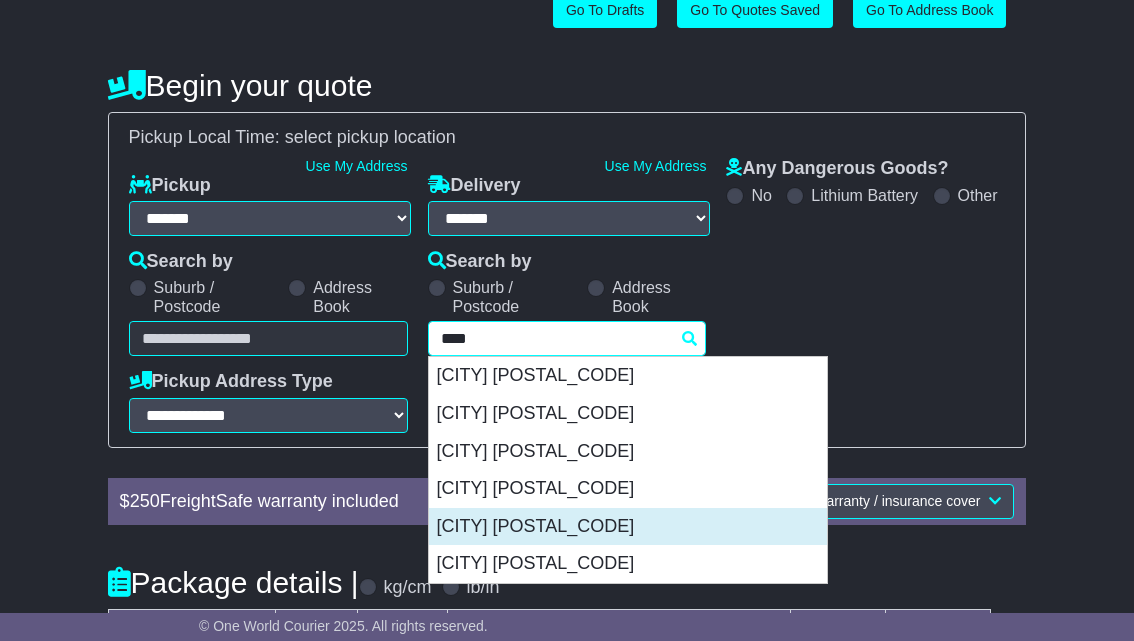 click on "DANDENONG SOUTH 3175" at bounding box center (628, 527) 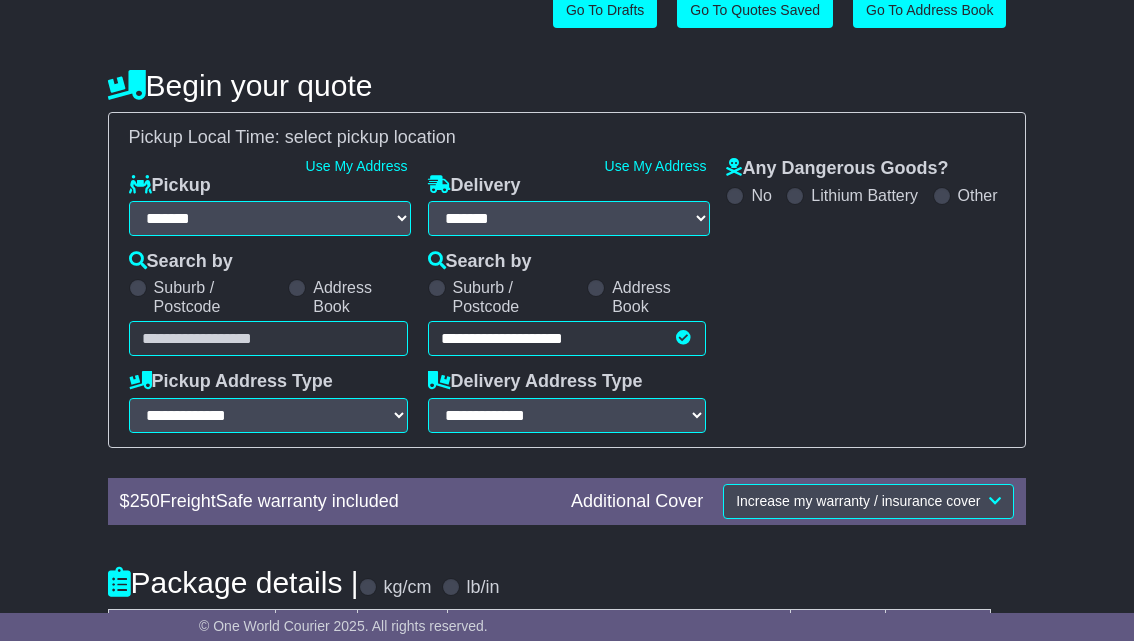 type on "**********" 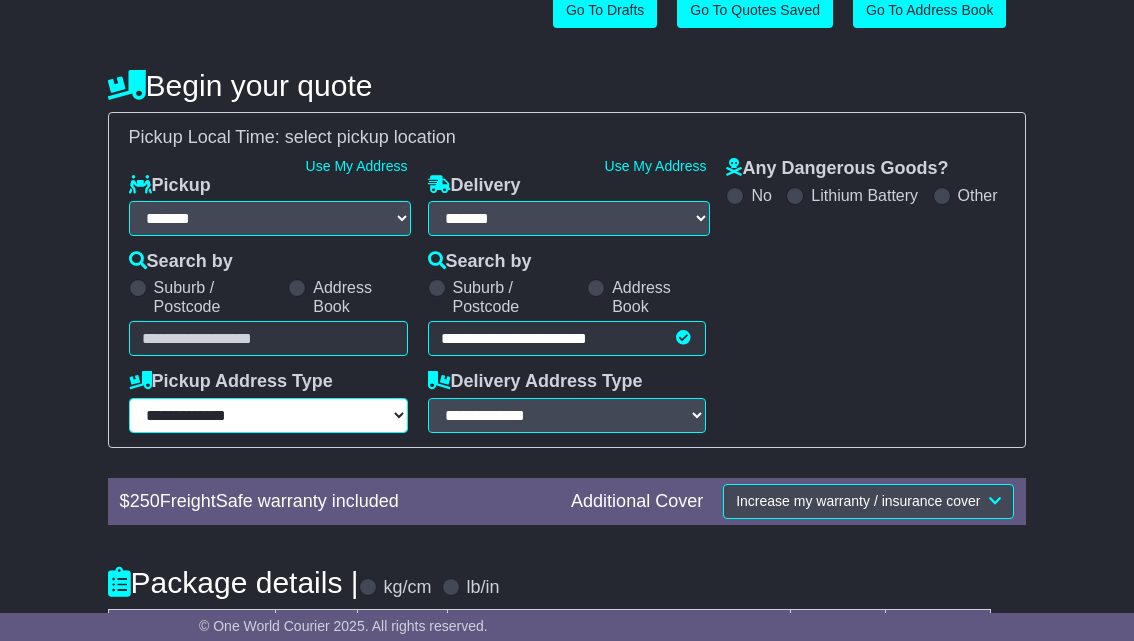 click on "**********" at bounding box center [268, 415] 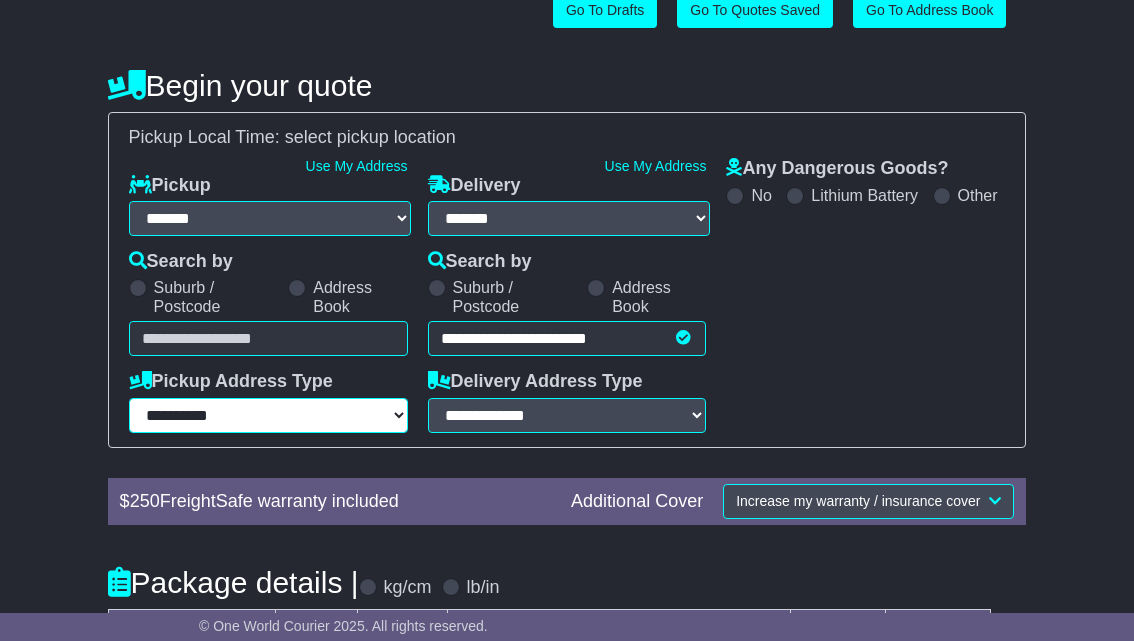 click on "**********" at bounding box center [268, 415] 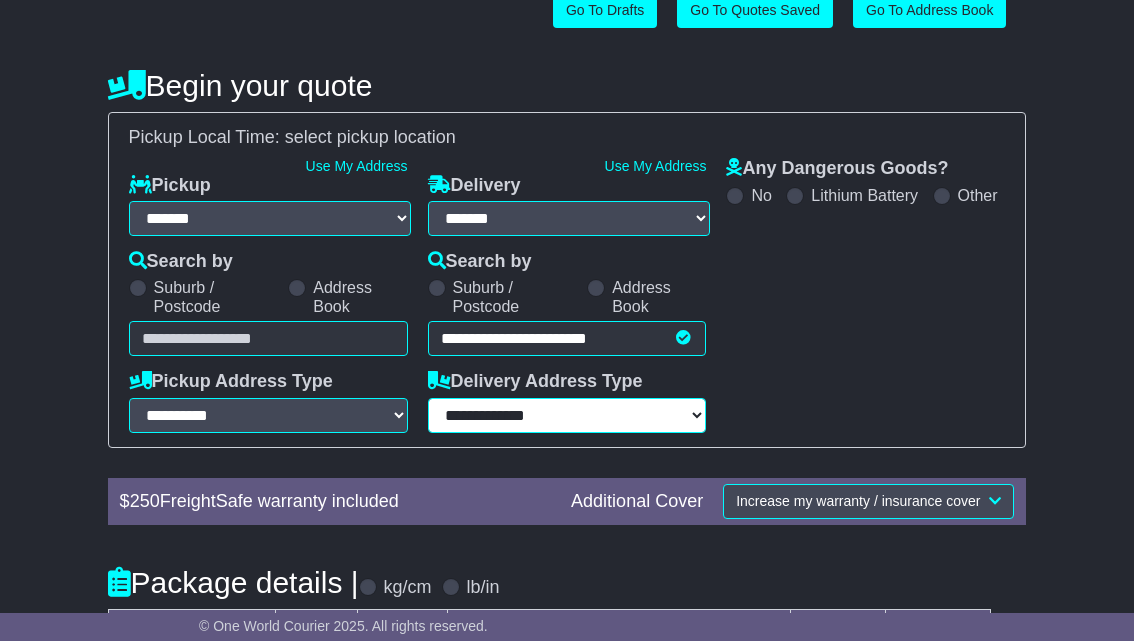 click on "**********" at bounding box center [567, 415] 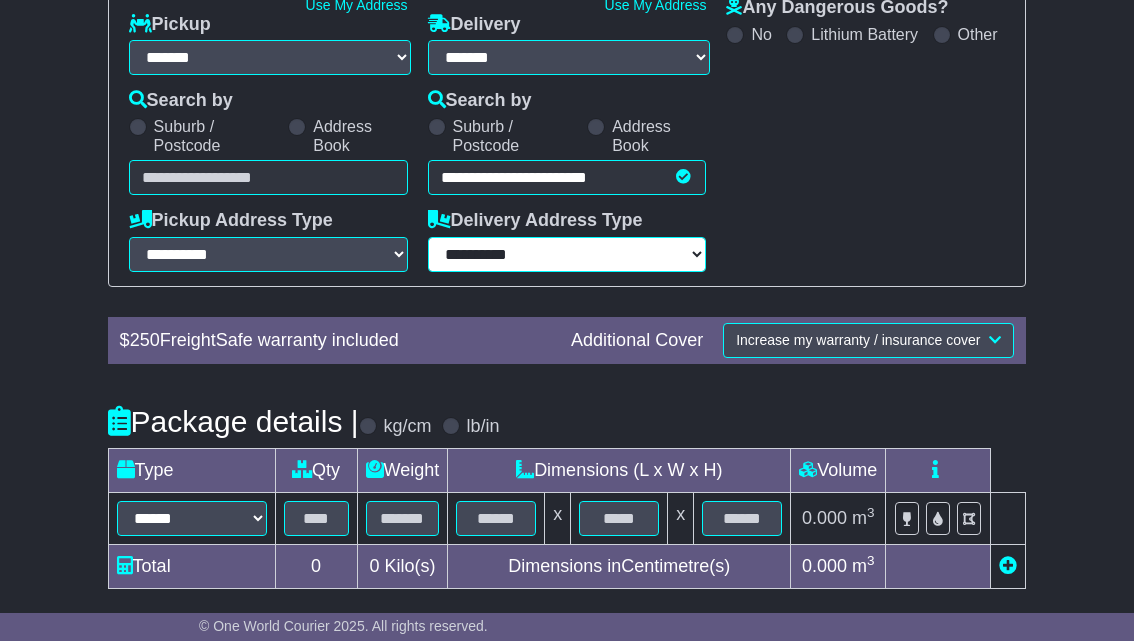 scroll, scrollTop: 425, scrollLeft: 0, axis: vertical 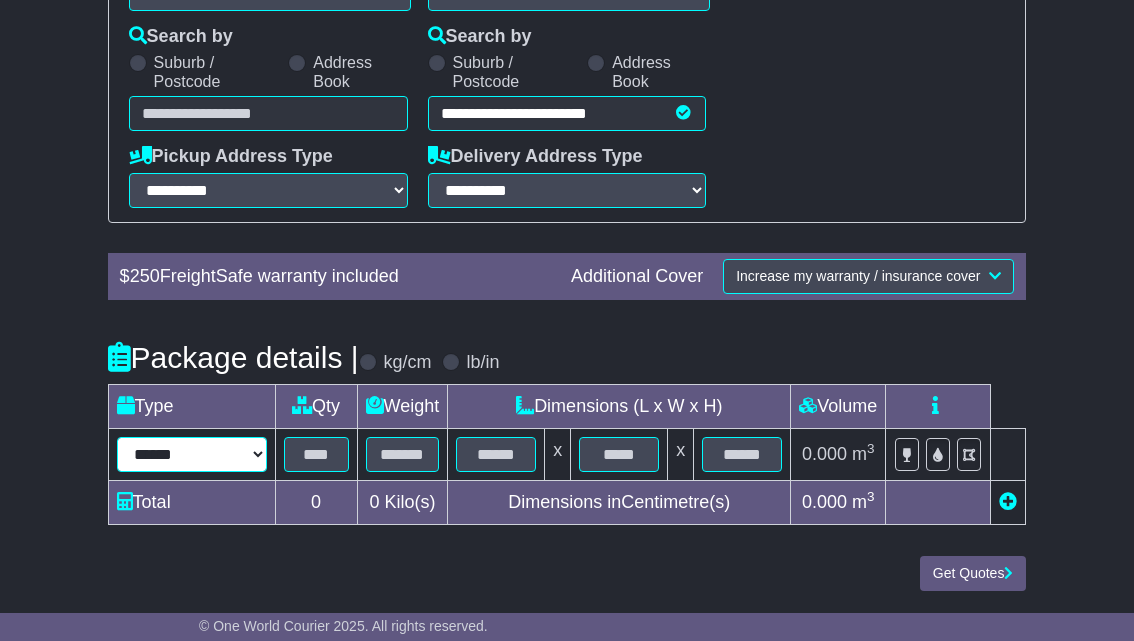 click on "****** ****** *** ******** ***** **** **** ****** *** *******" at bounding box center (192, 454) 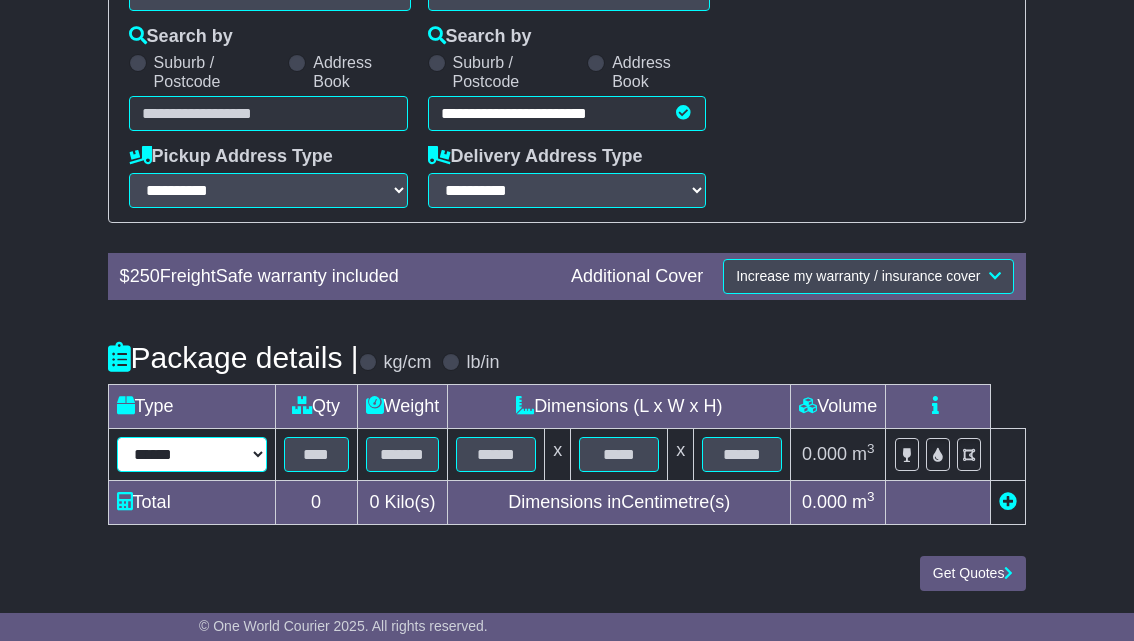 select on "*****" 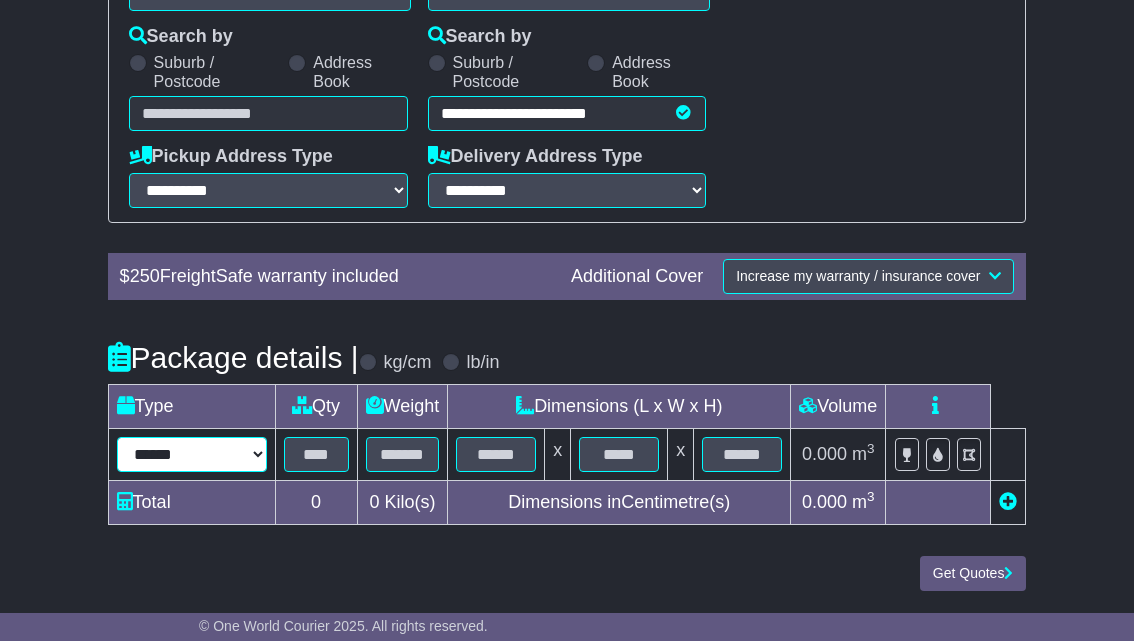 click on "****** ****** *** ******** ***** **** **** ****** *** *******" at bounding box center [192, 454] 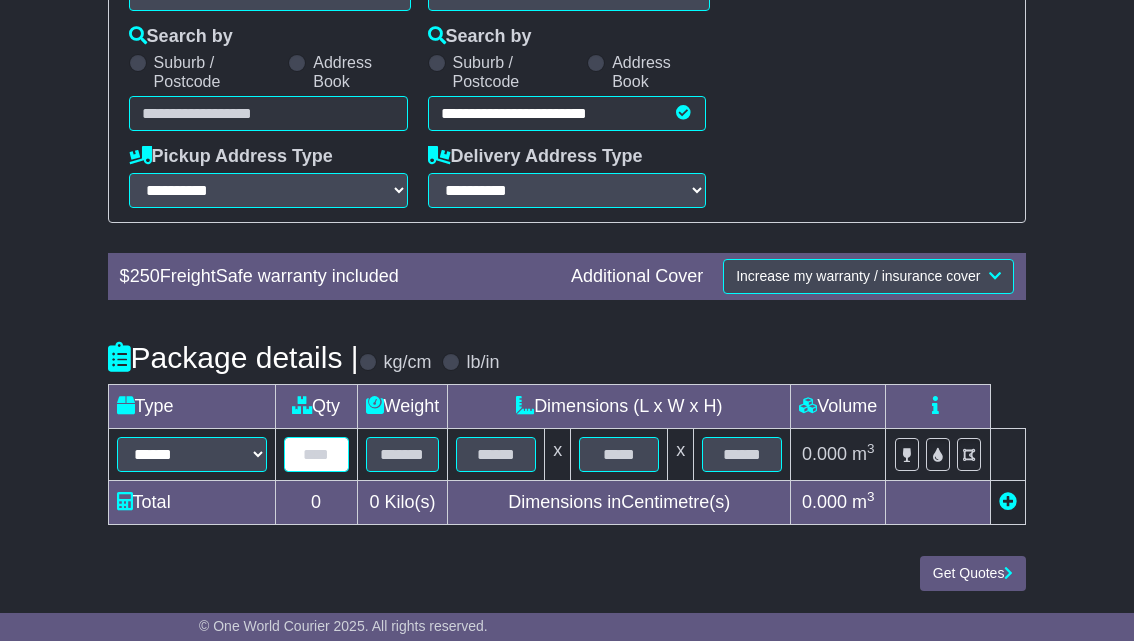 click at bounding box center [316, 454] 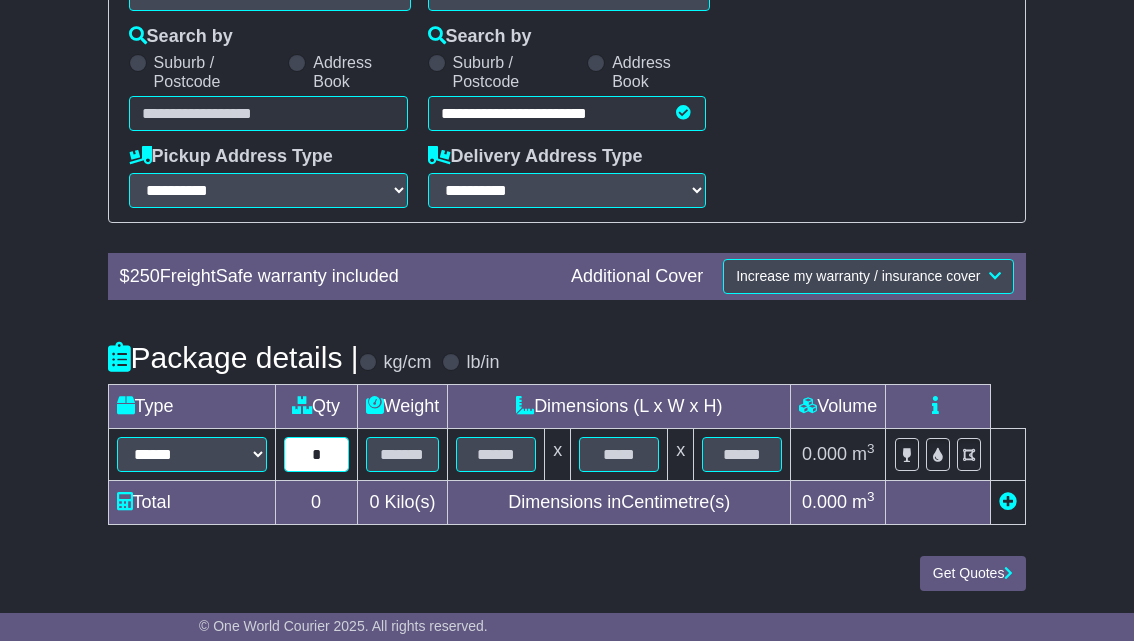 type on "*" 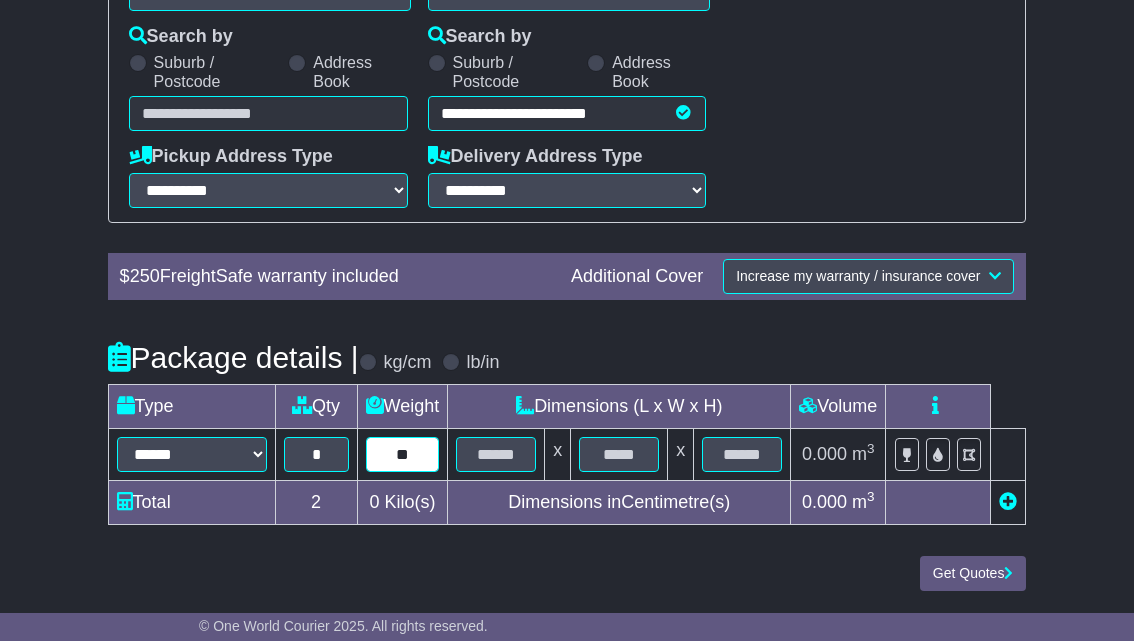 type on "**" 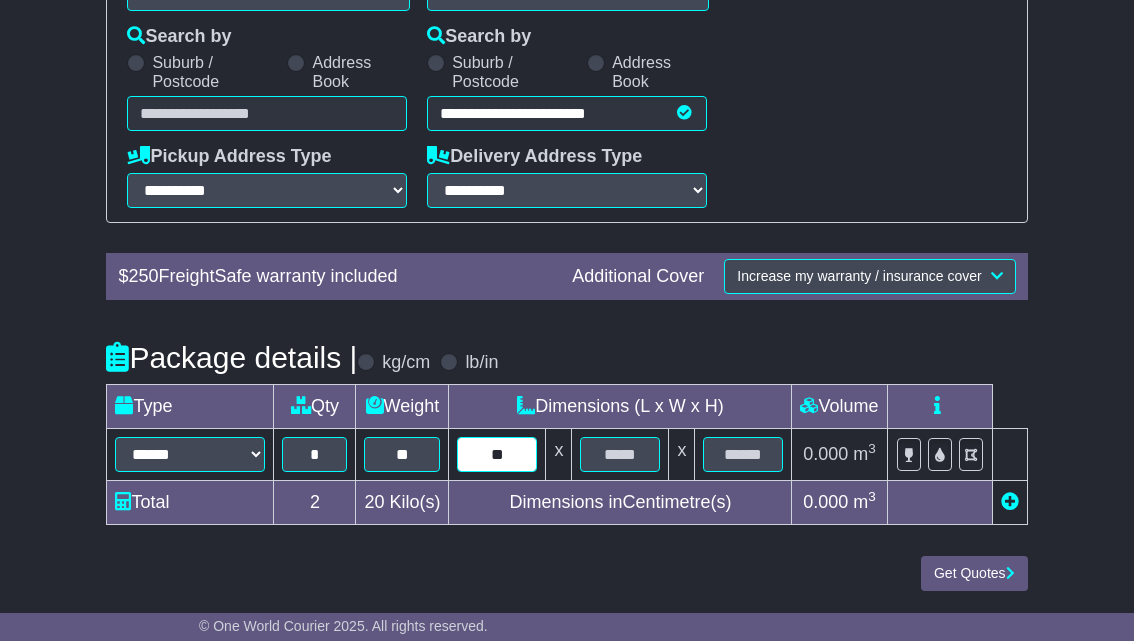 type on "**" 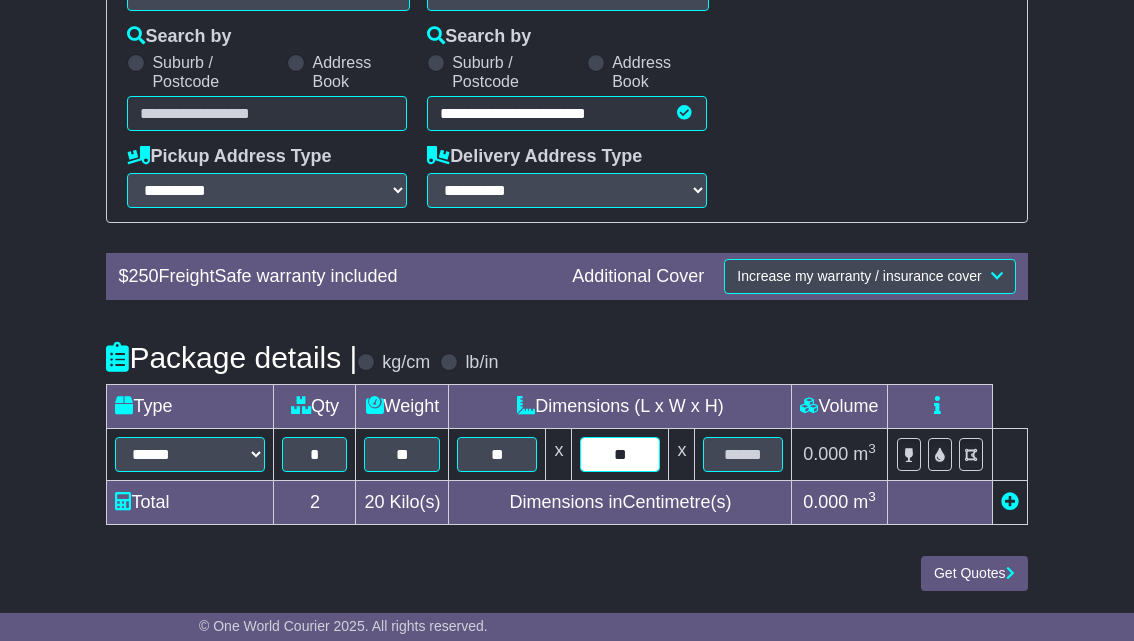 type on "**" 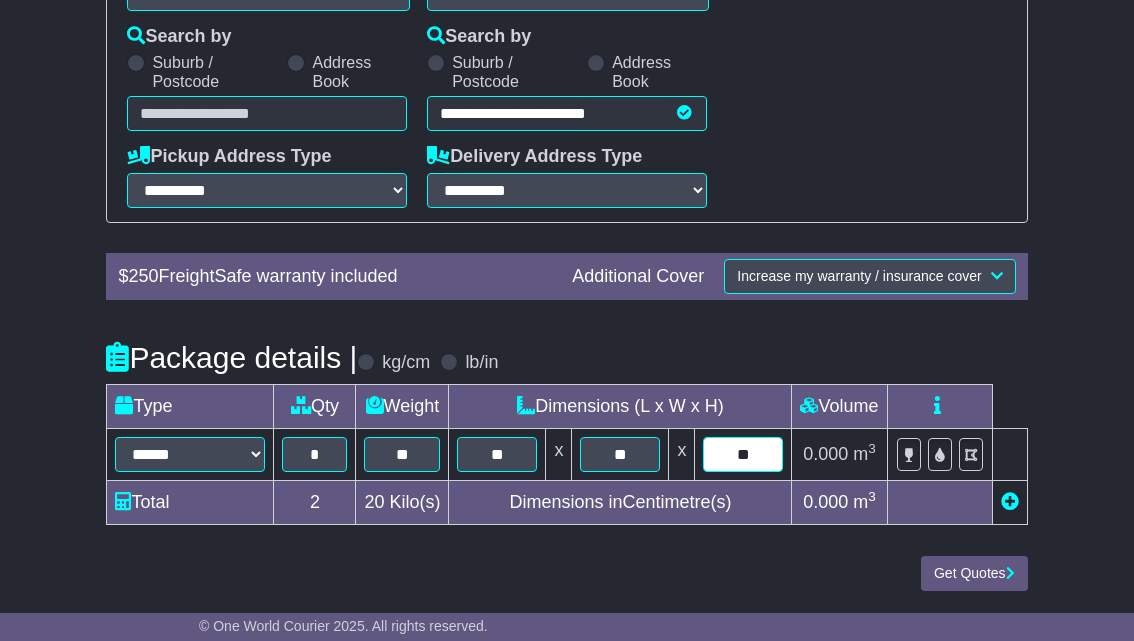 type on "**" 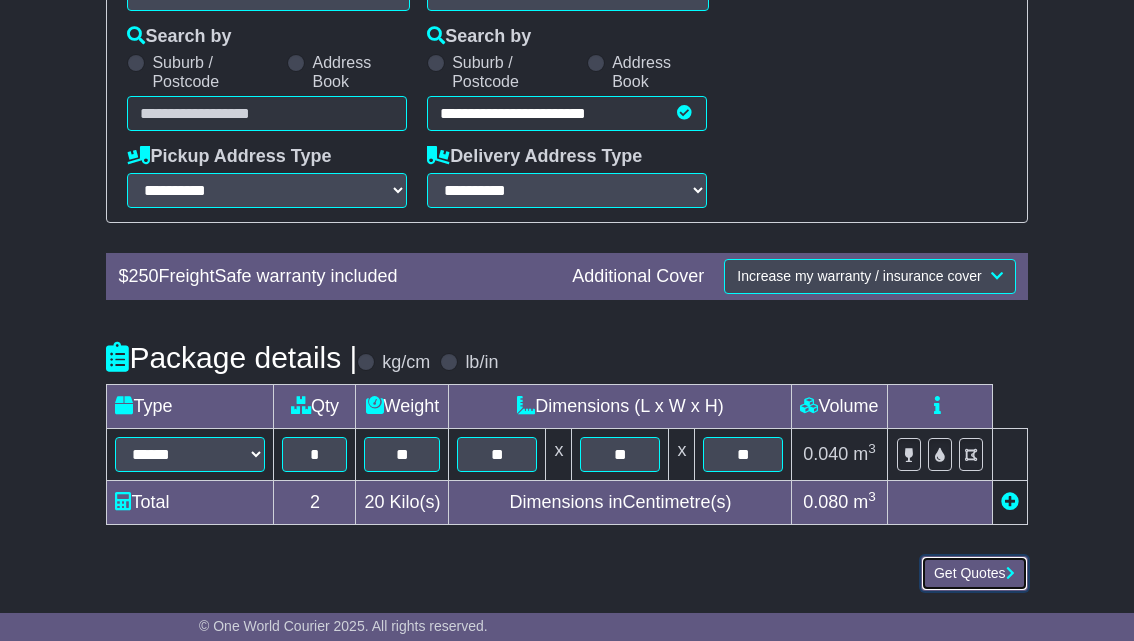 type 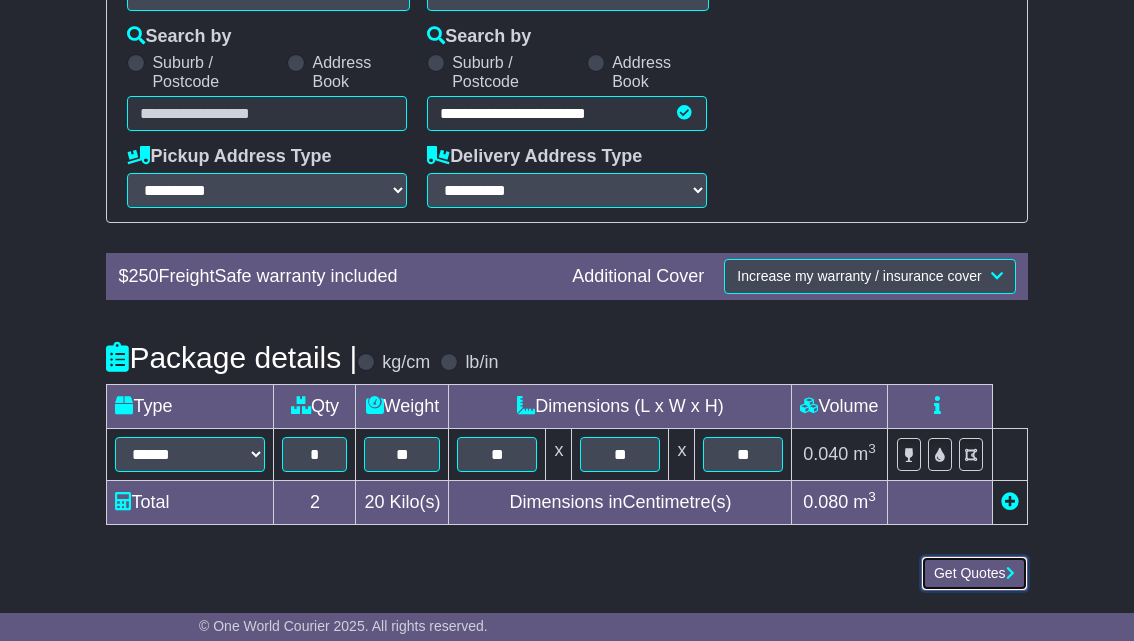 click on "Get Quotes" at bounding box center (974, 573) 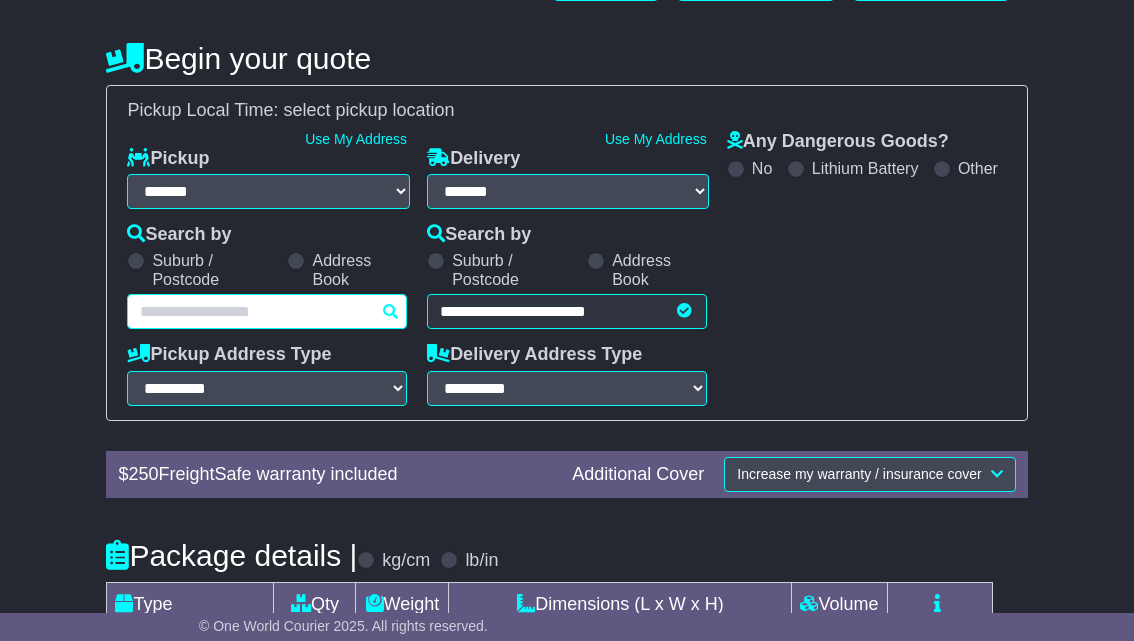 scroll, scrollTop: 225, scrollLeft: 0, axis: vertical 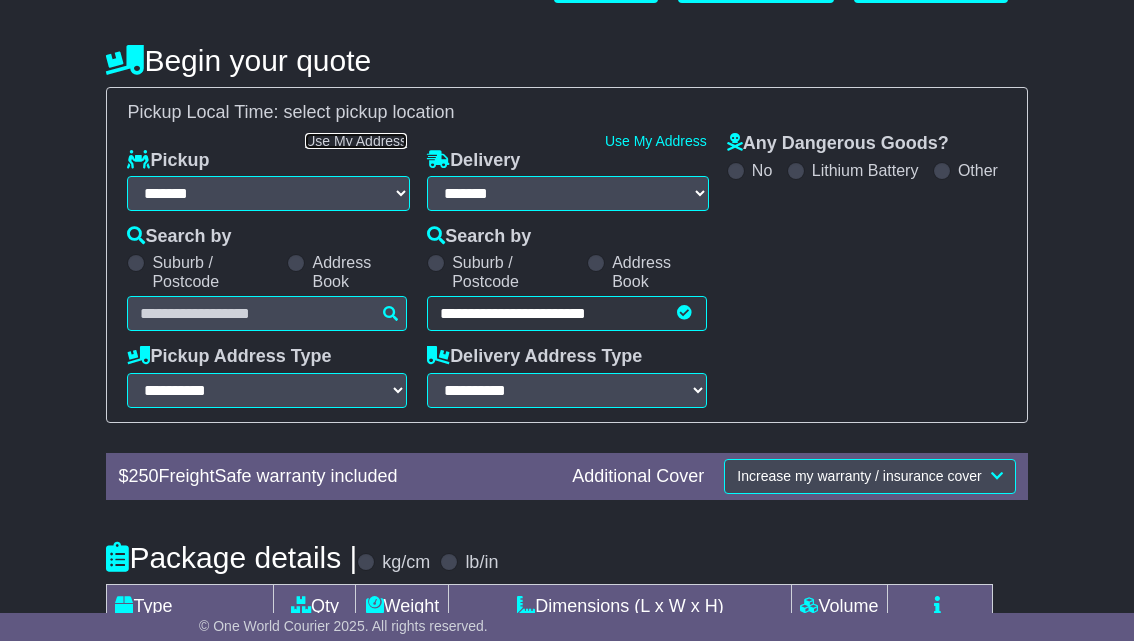 click on "Use My Address" at bounding box center [356, 141] 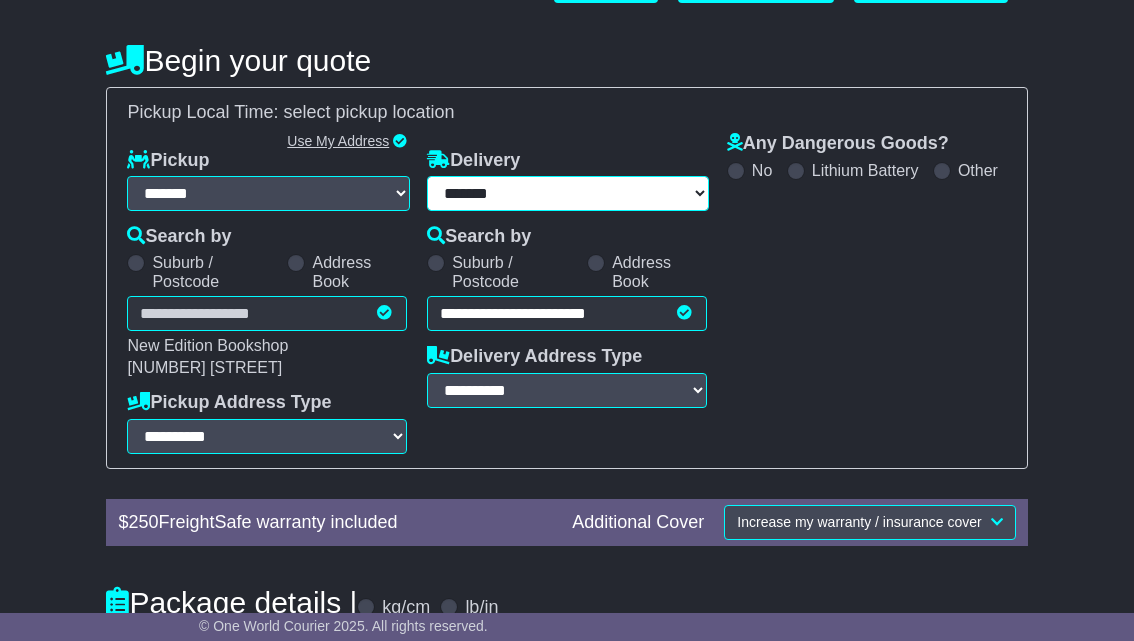 type on "**********" 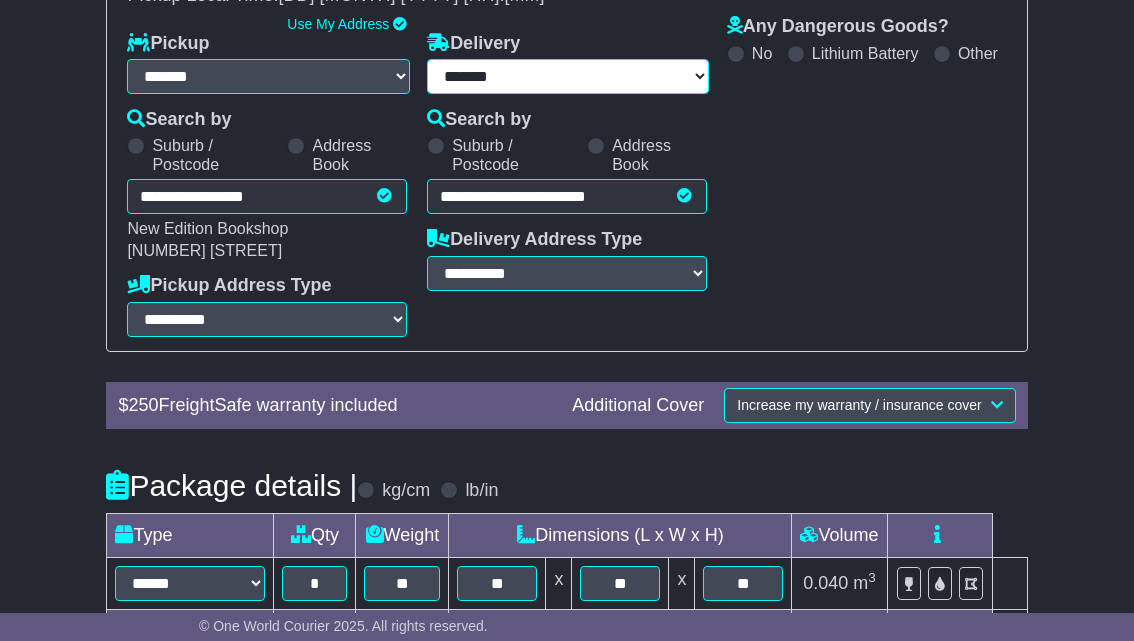 scroll, scrollTop: 471, scrollLeft: 0, axis: vertical 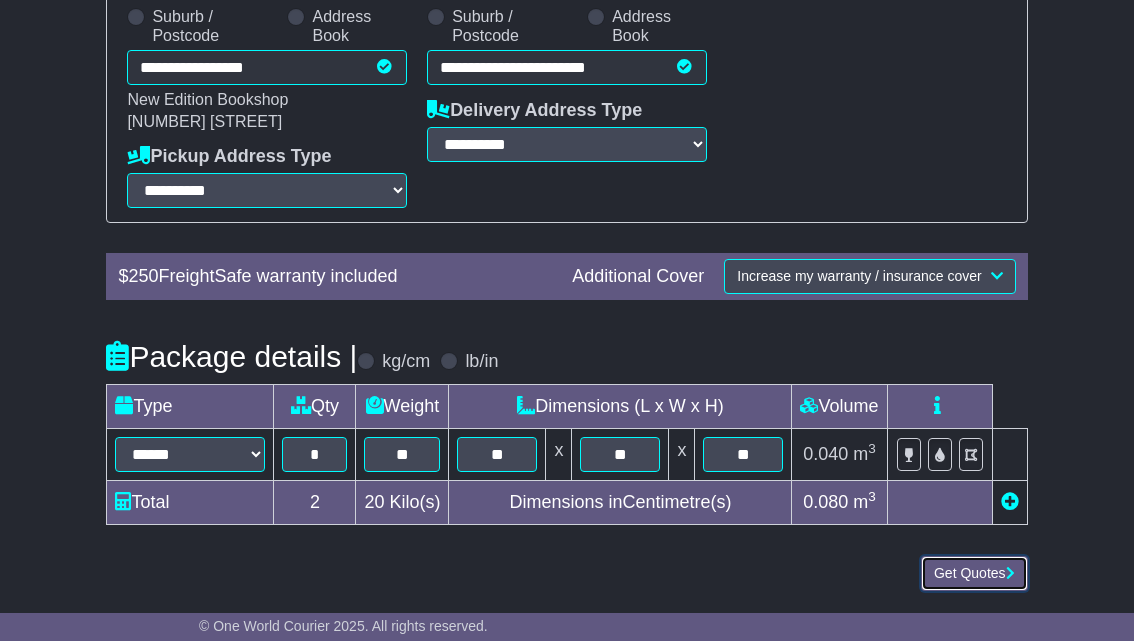 click on "Get Quotes" at bounding box center (974, 573) 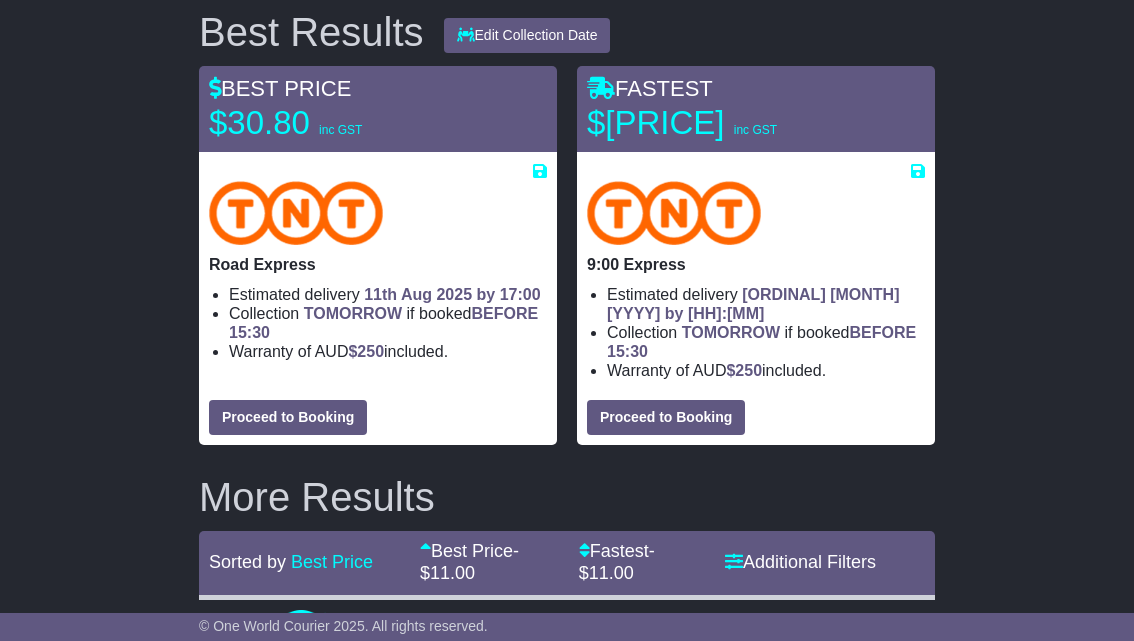 scroll, scrollTop: 400, scrollLeft: 0, axis: vertical 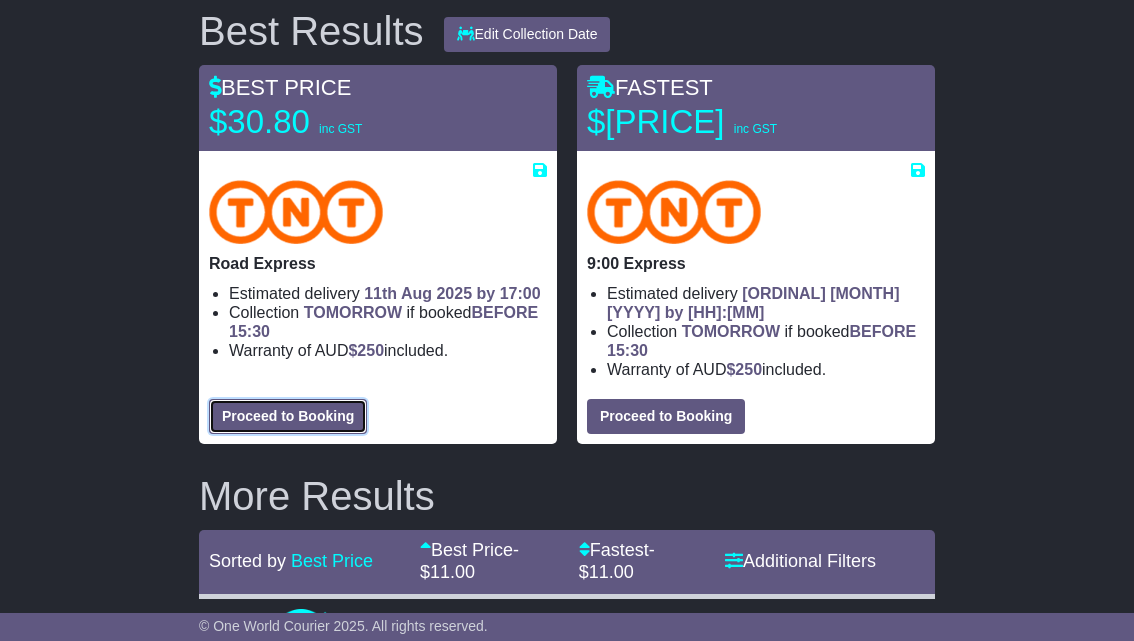 click on "Proceed to Booking" at bounding box center (288, 416) 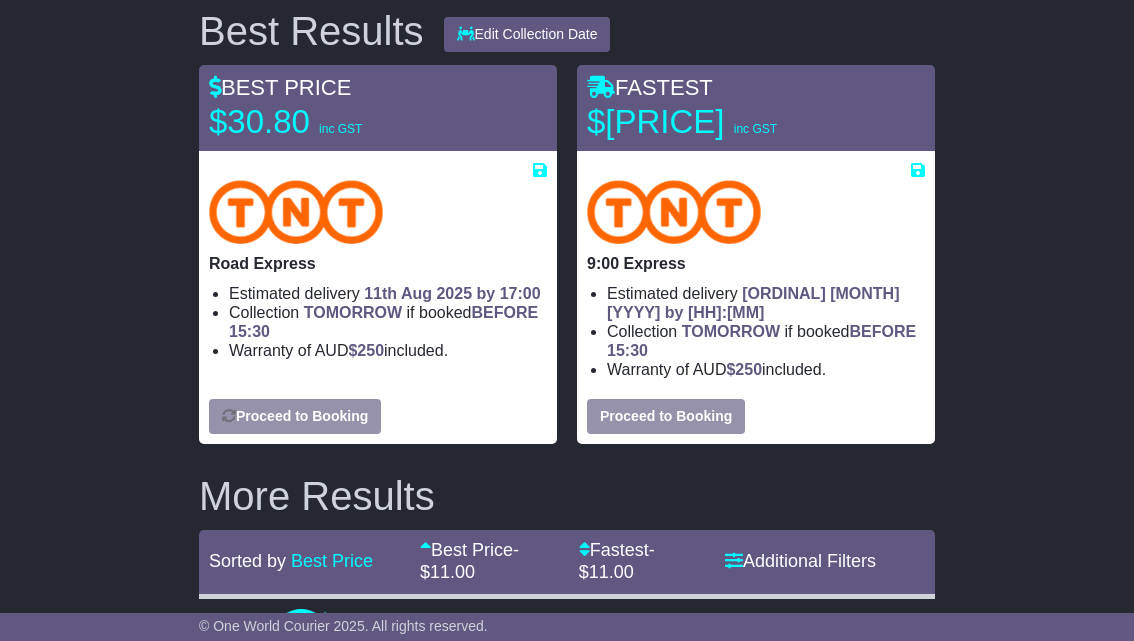 select on "*****" 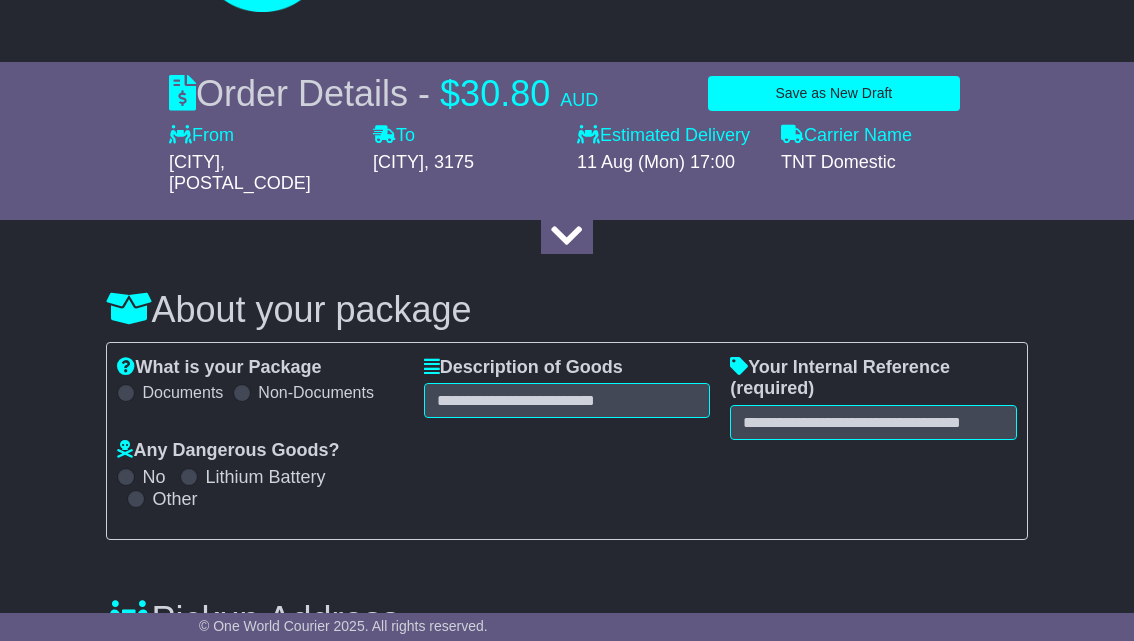 scroll, scrollTop: 200, scrollLeft: 0, axis: vertical 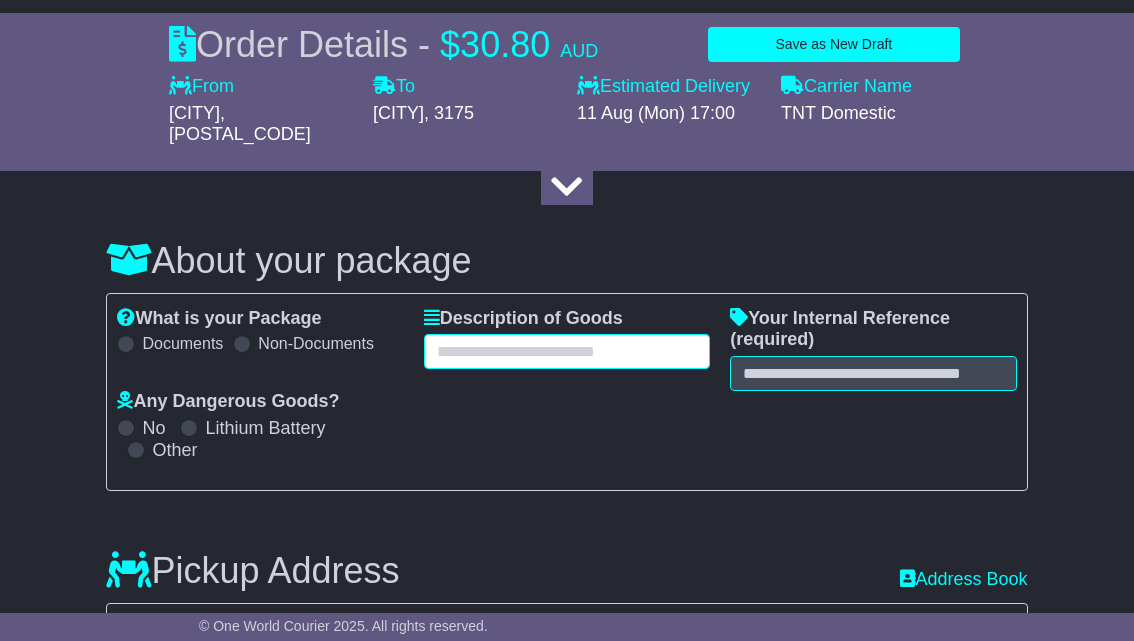 click at bounding box center [567, 351] 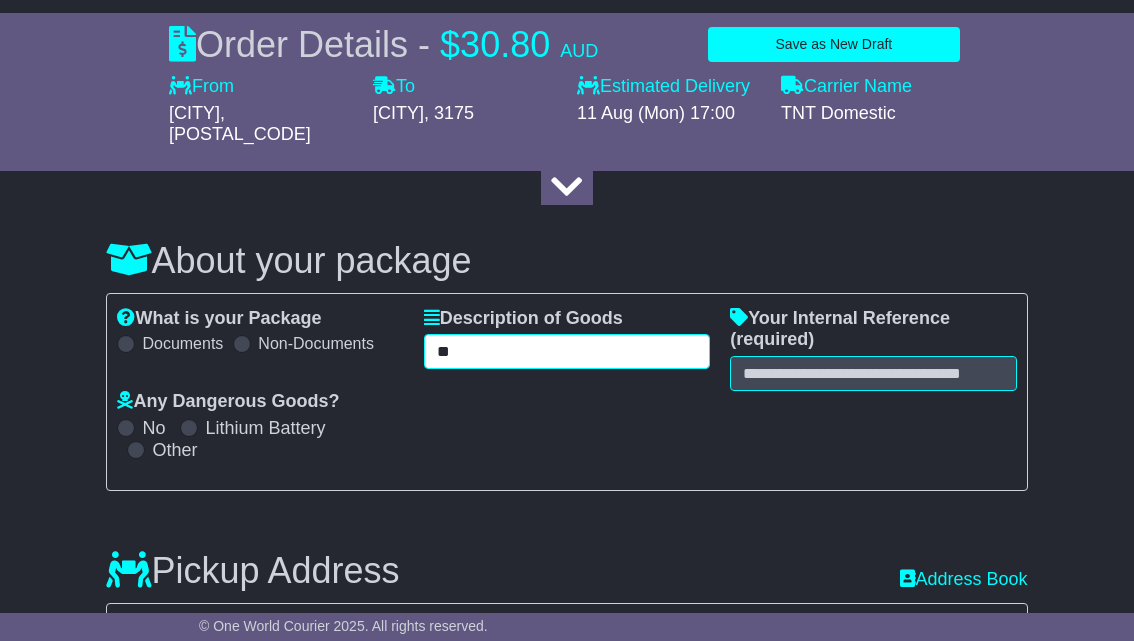 type on "*" 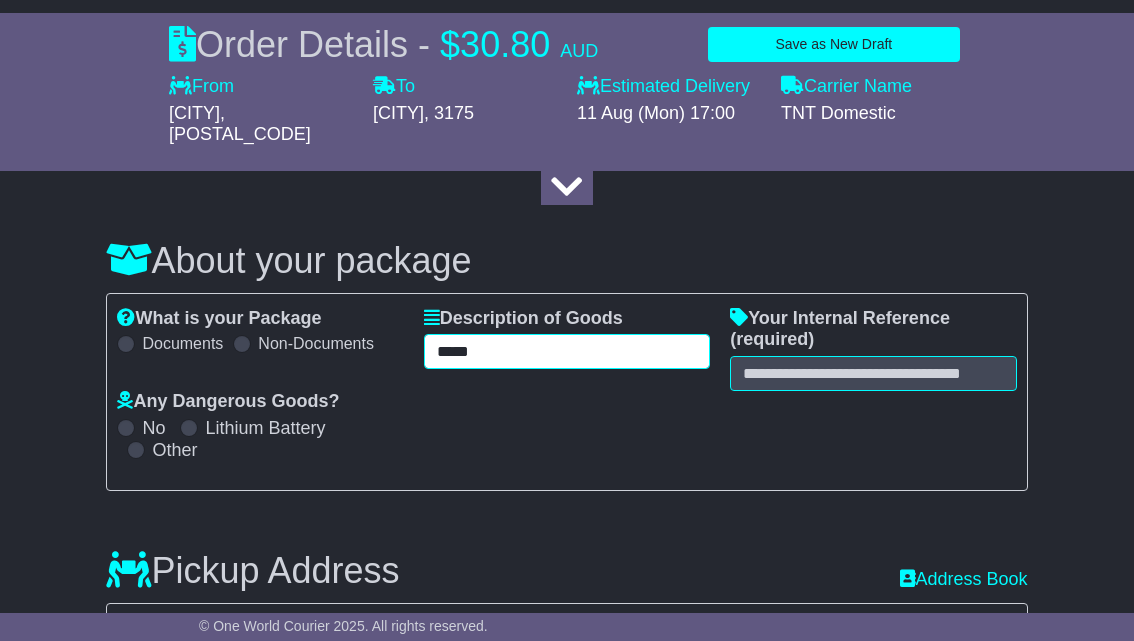 type on "*****" 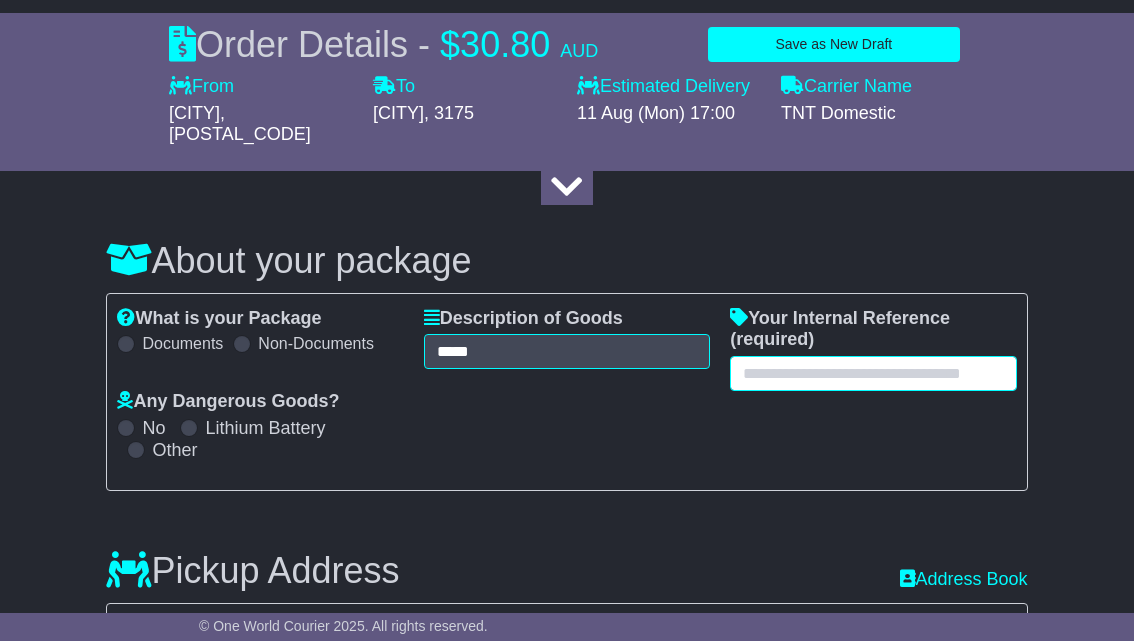 click at bounding box center [873, 373] 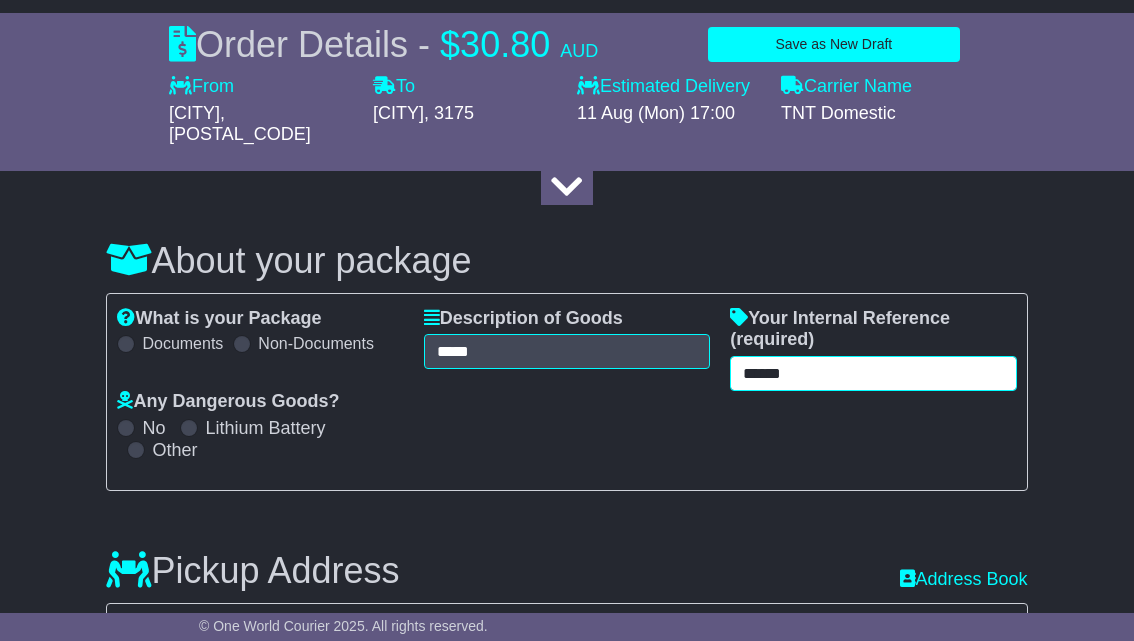 click on "******" at bounding box center [873, 373] 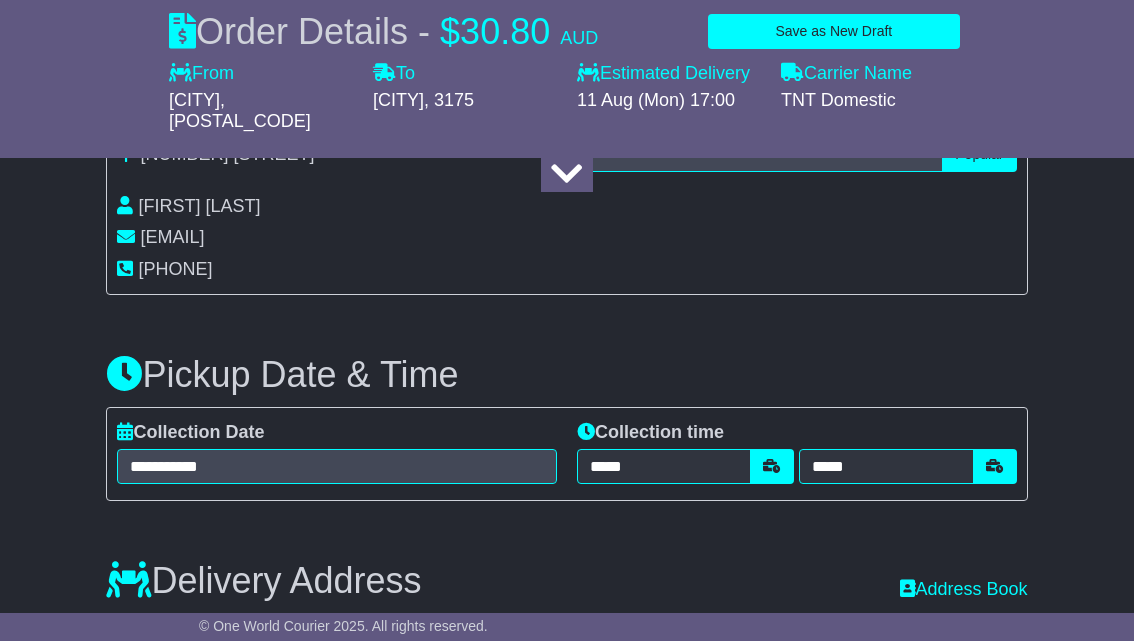 scroll, scrollTop: 1100, scrollLeft: 0, axis: vertical 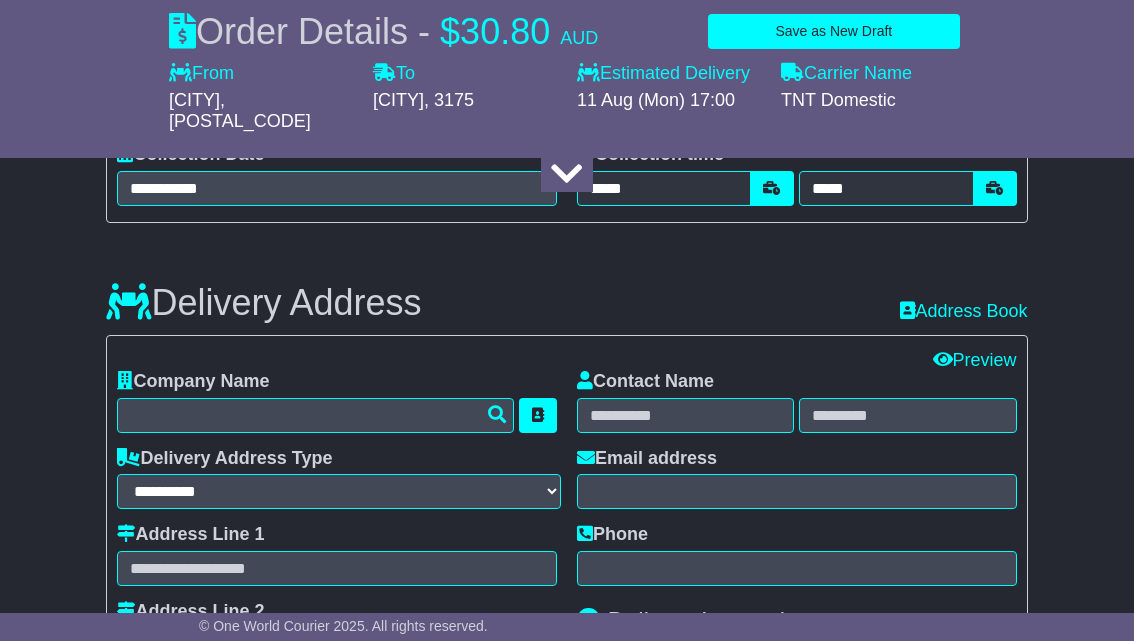 type on "********" 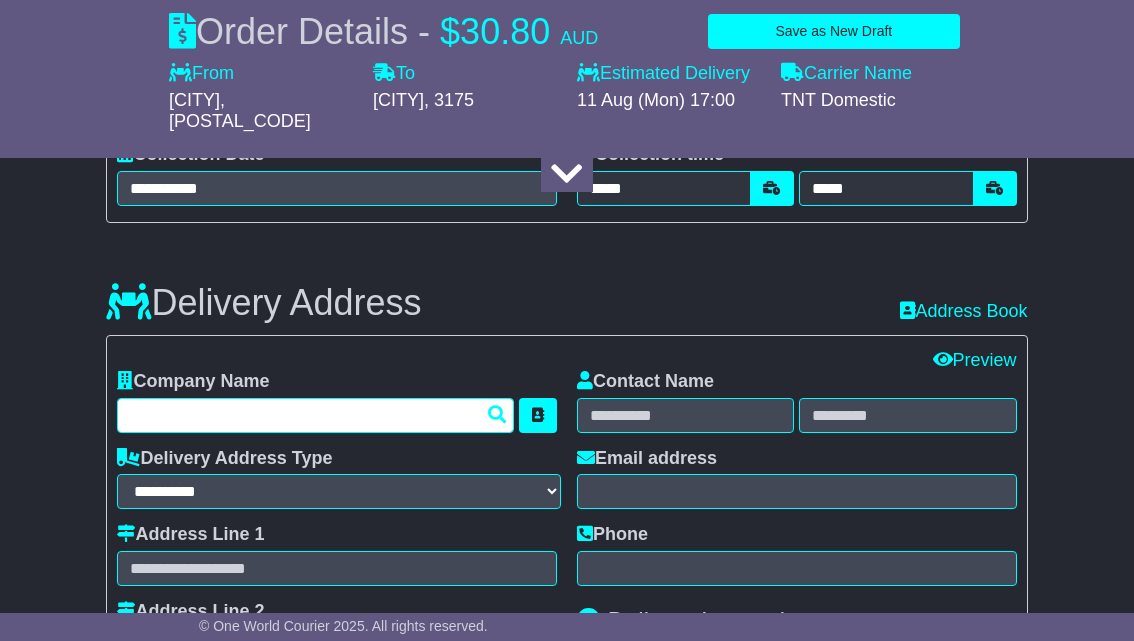 click at bounding box center (315, 415) 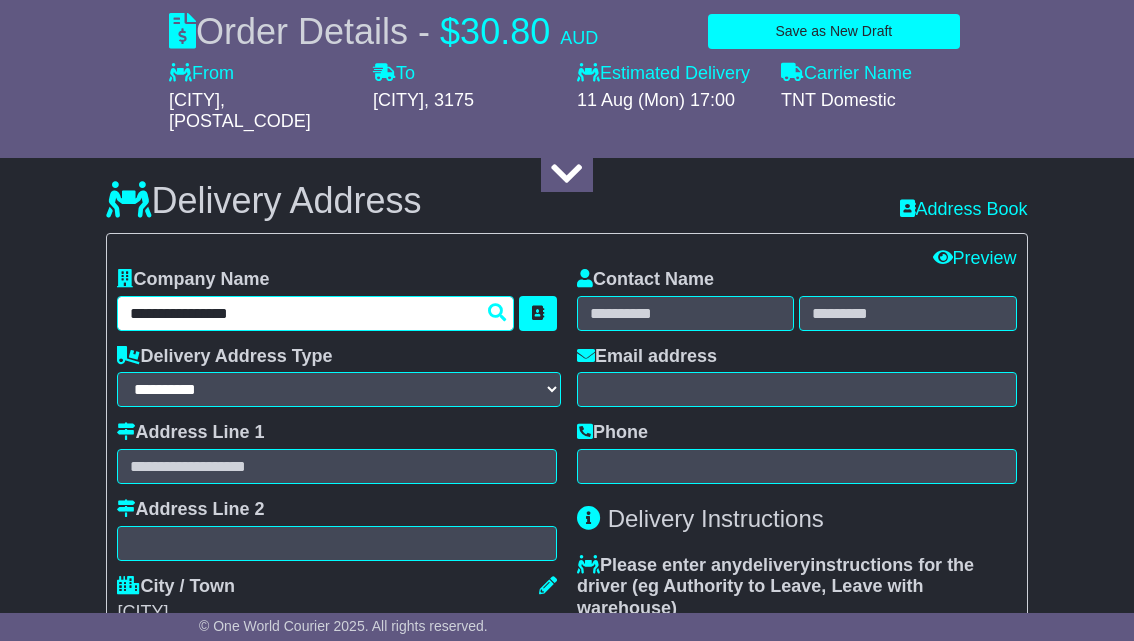 scroll, scrollTop: 1300, scrollLeft: 0, axis: vertical 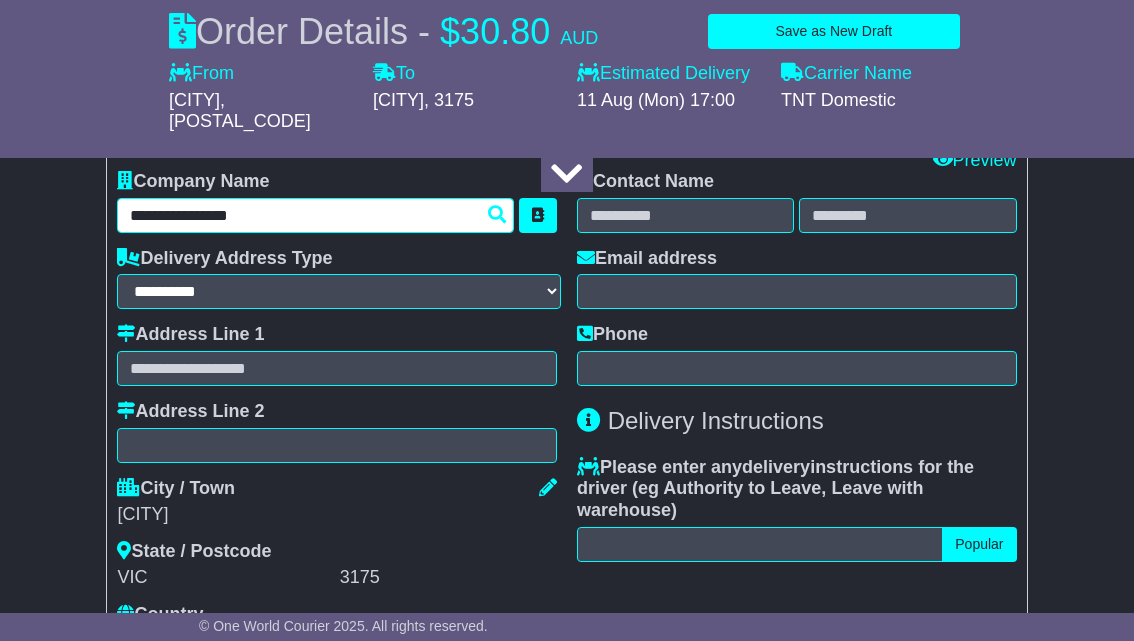 type on "**********" 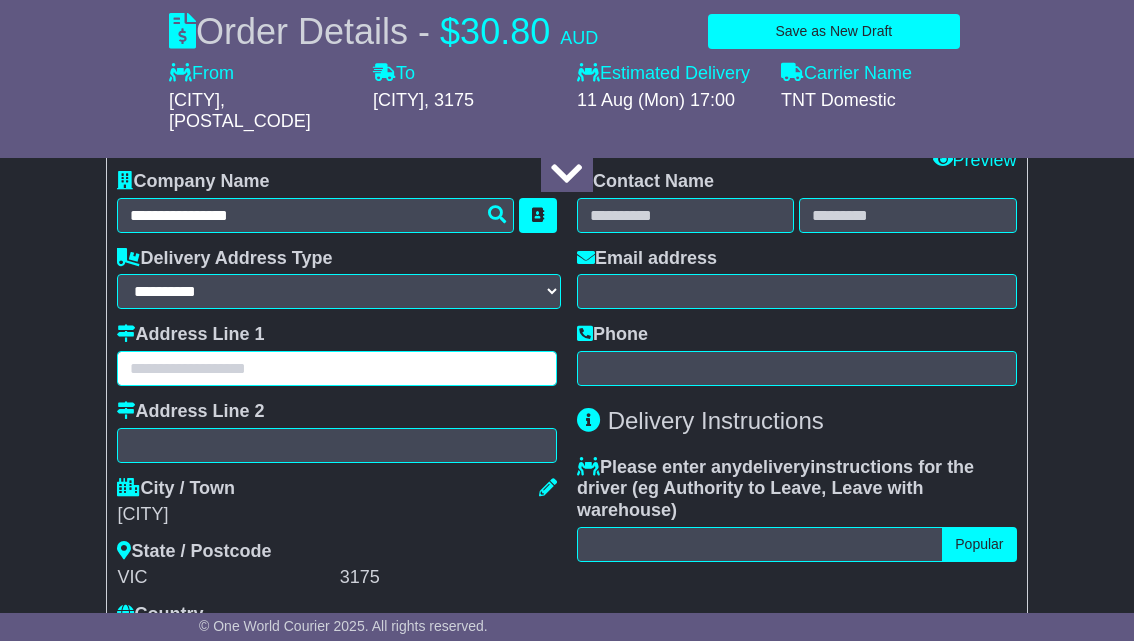 click at bounding box center (337, 368) 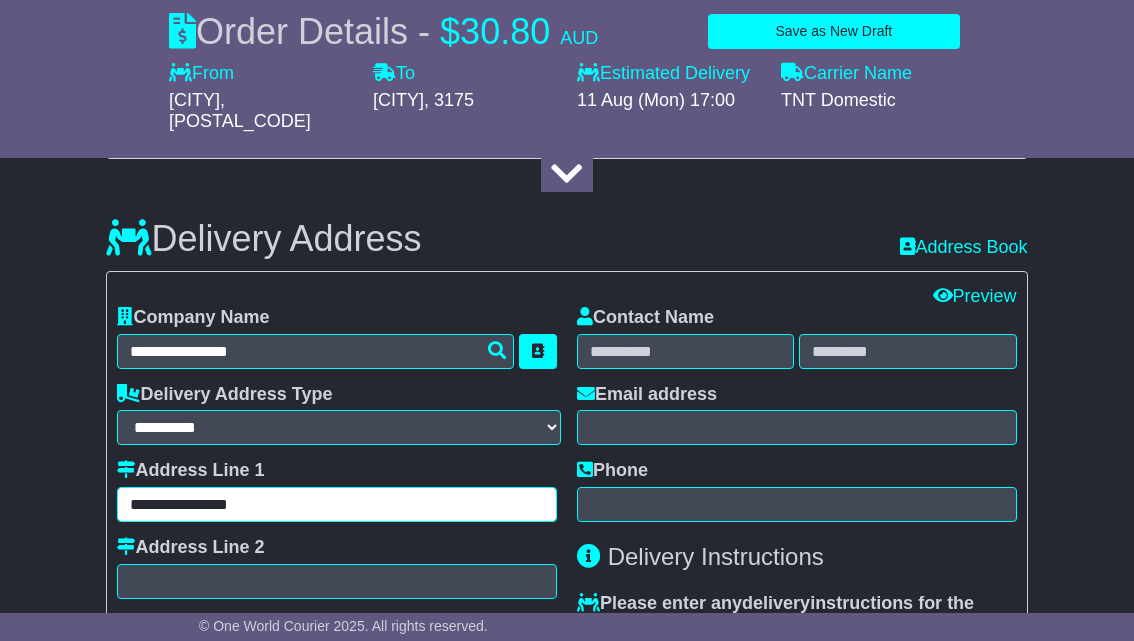 scroll, scrollTop: 1200, scrollLeft: 0, axis: vertical 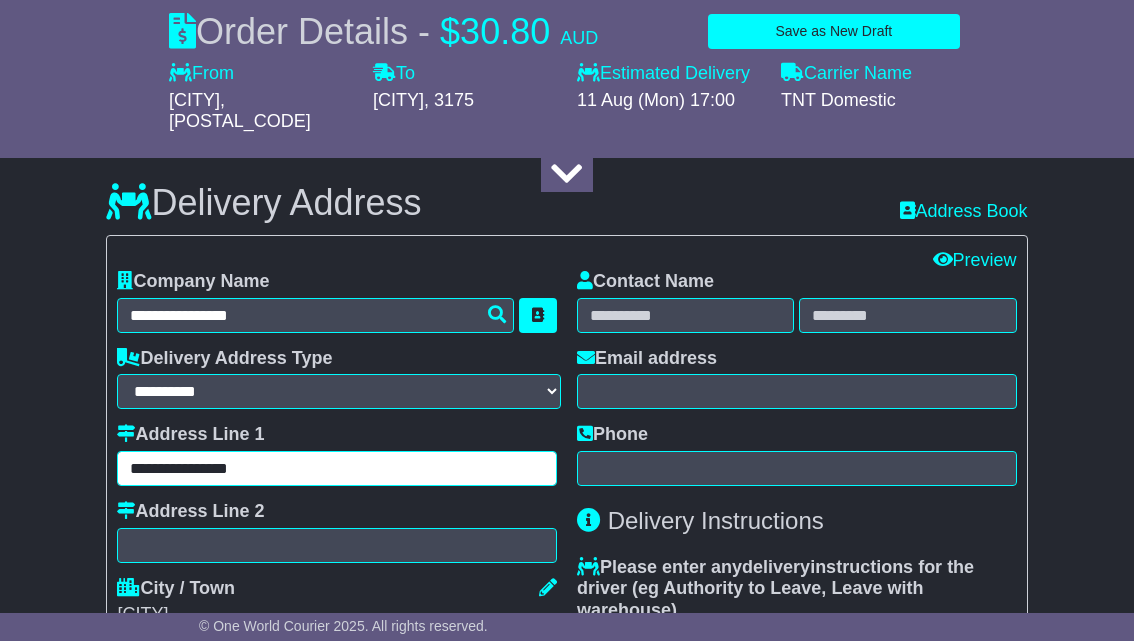 type on "**********" 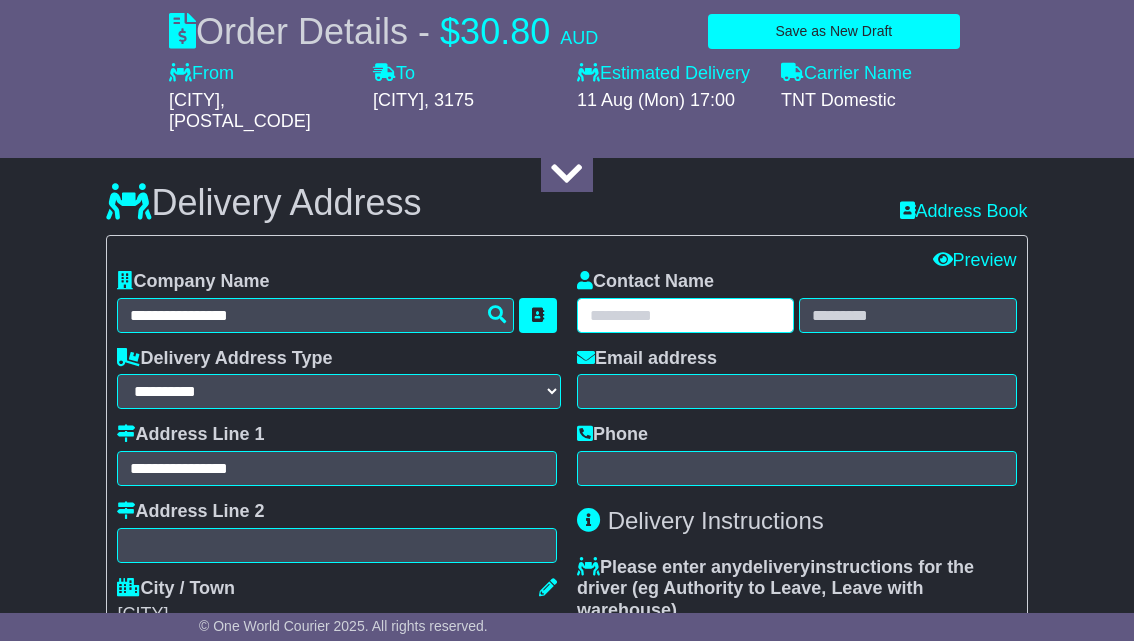 click at bounding box center [685, 315] 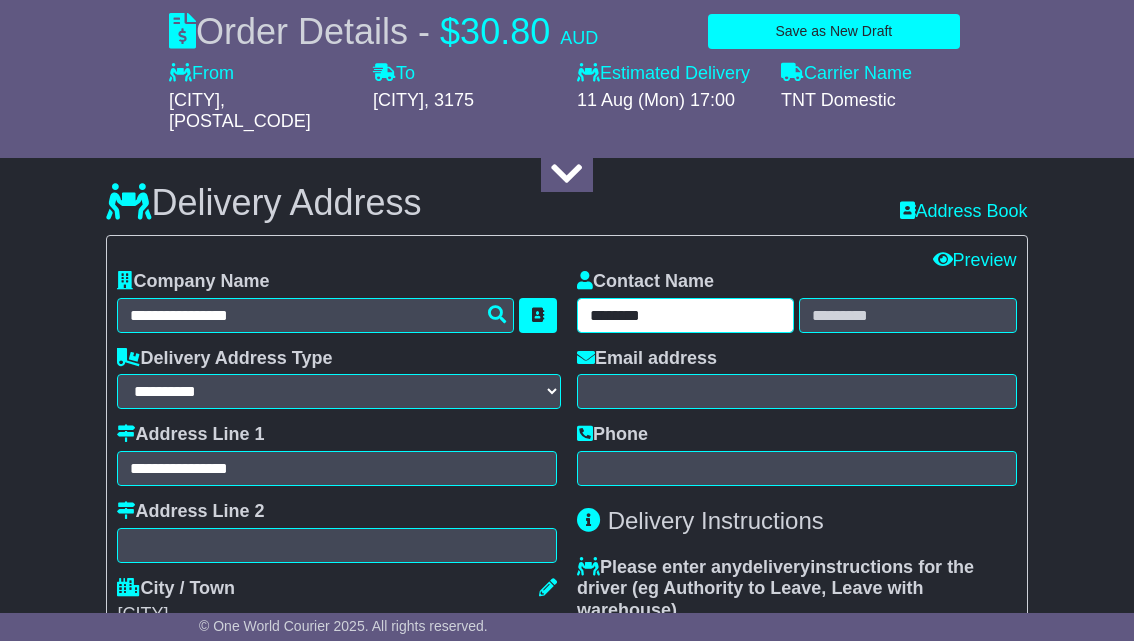 type on "********" 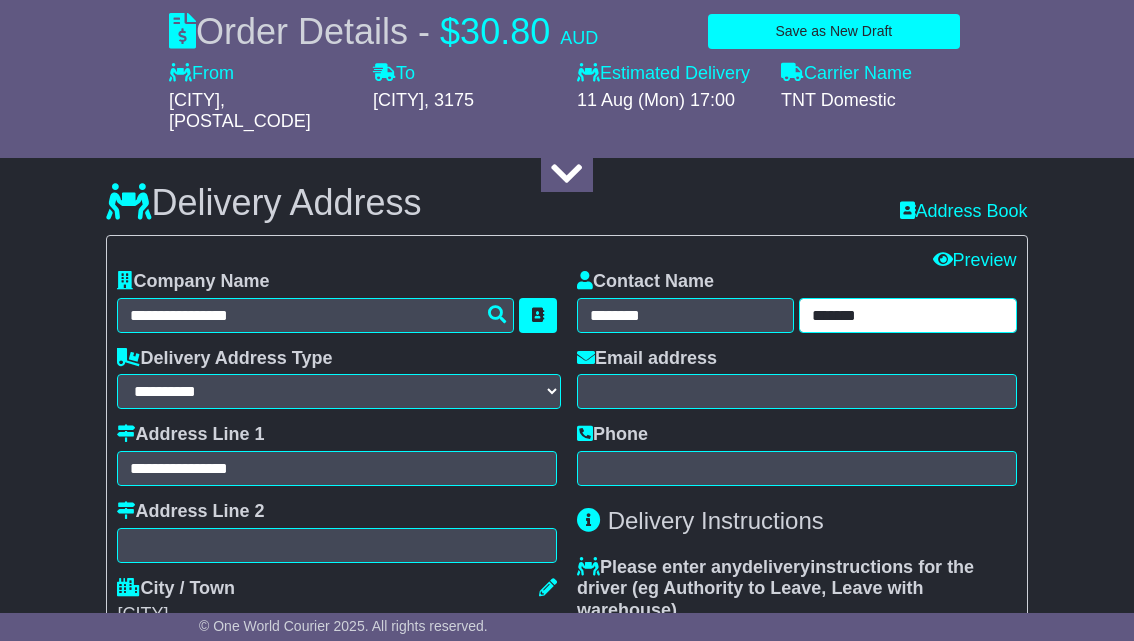 type on "*******" 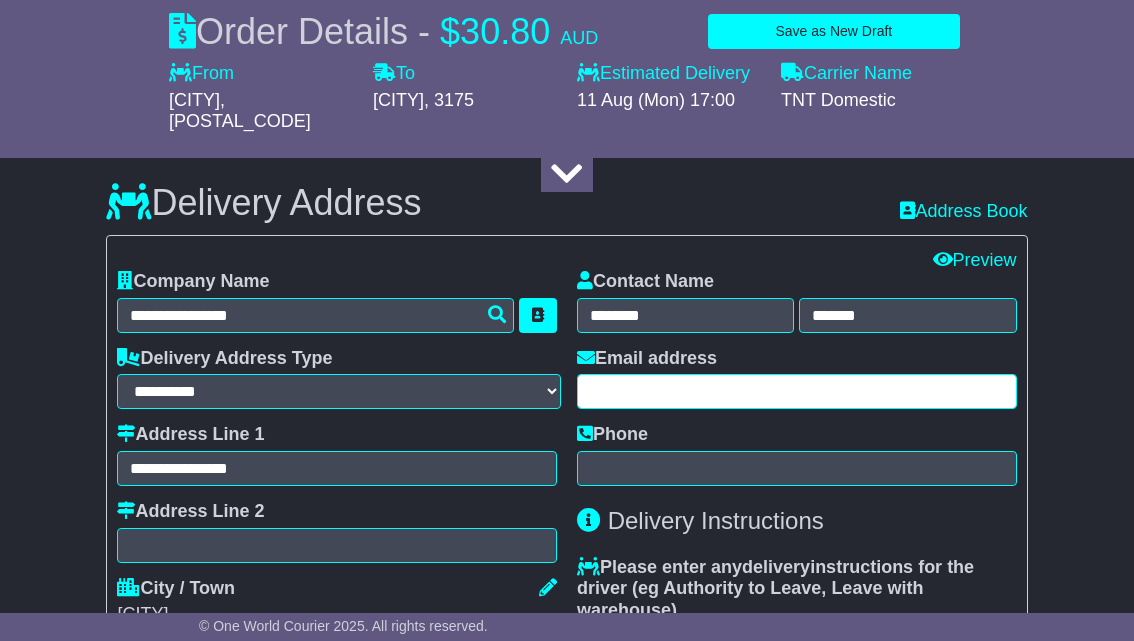 paste on "**********" 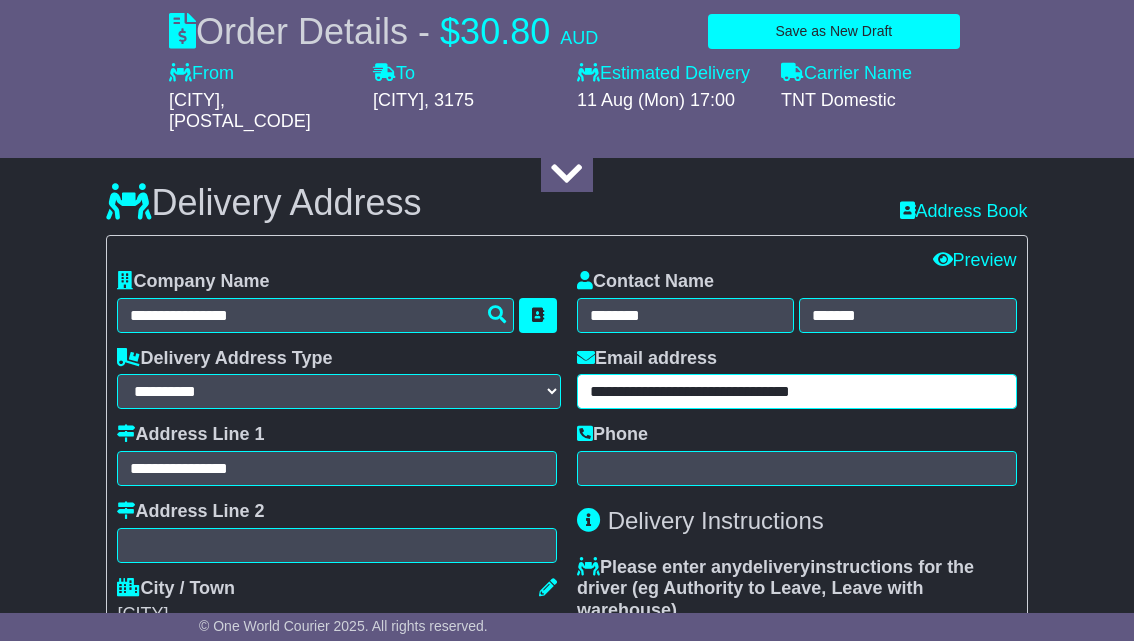 type on "**********" 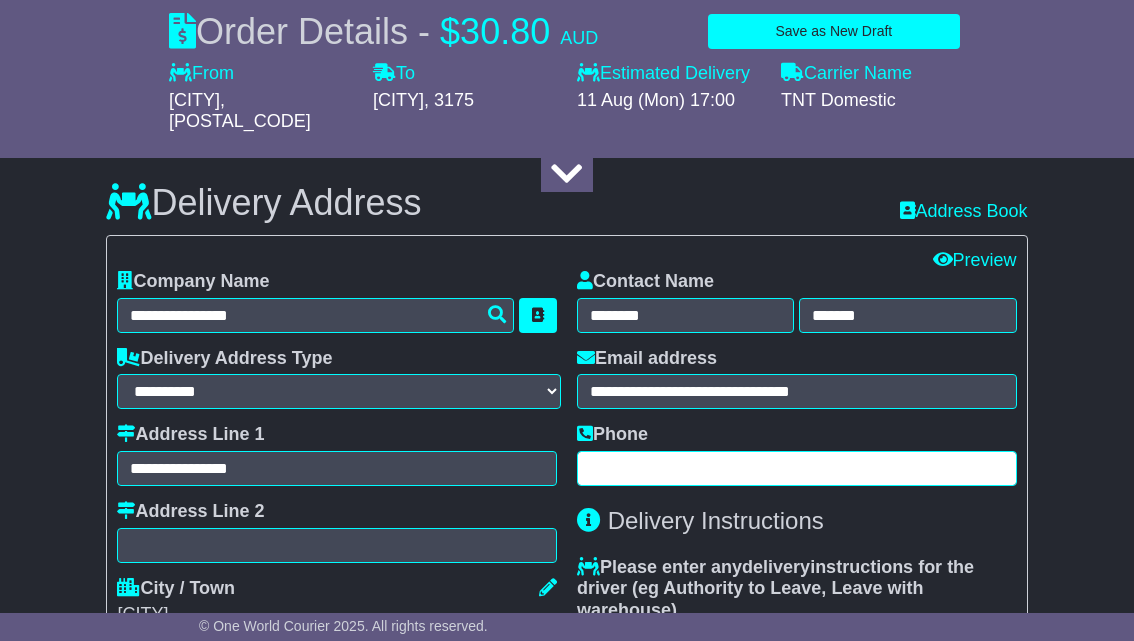 click at bounding box center (797, 468) 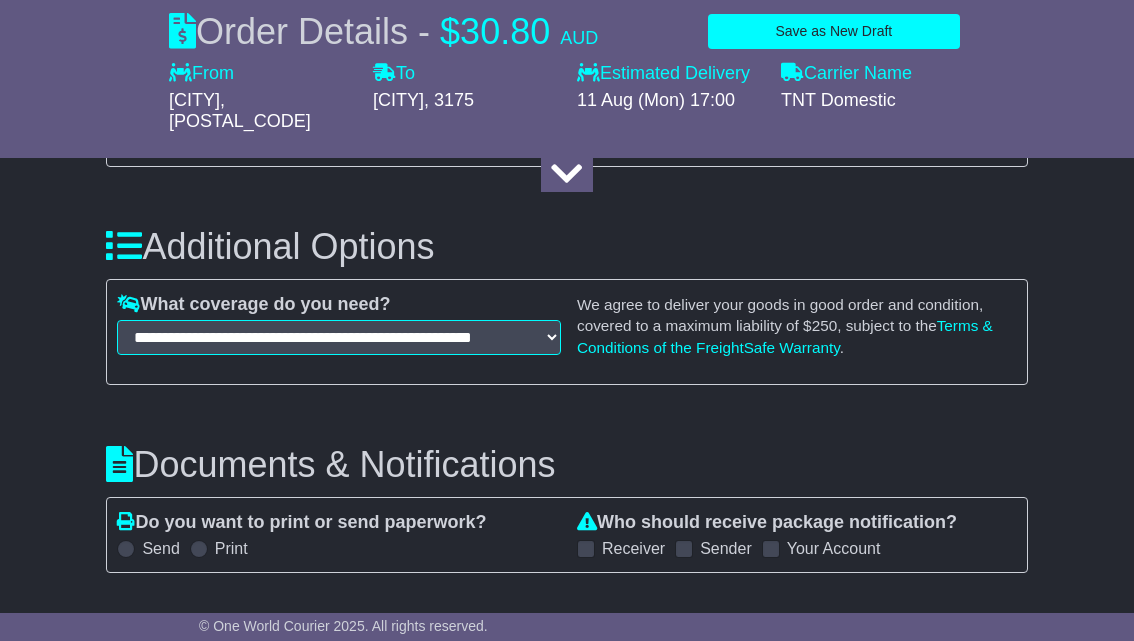 scroll, scrollTop: 1900, scrollLeft: 0, axis: vertical 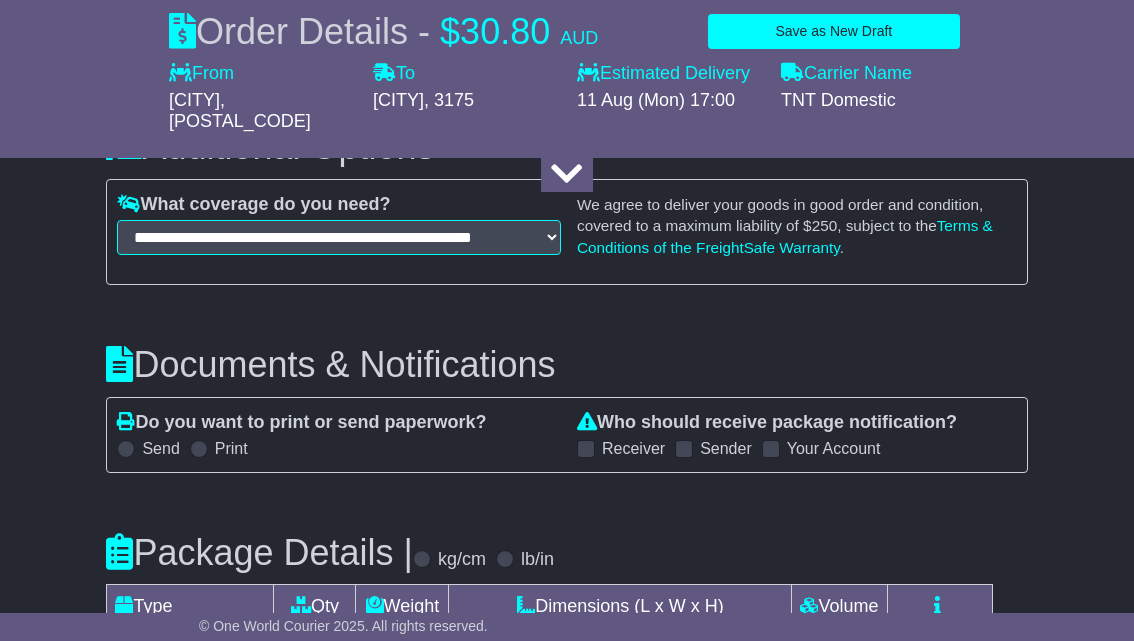 type on "**********" 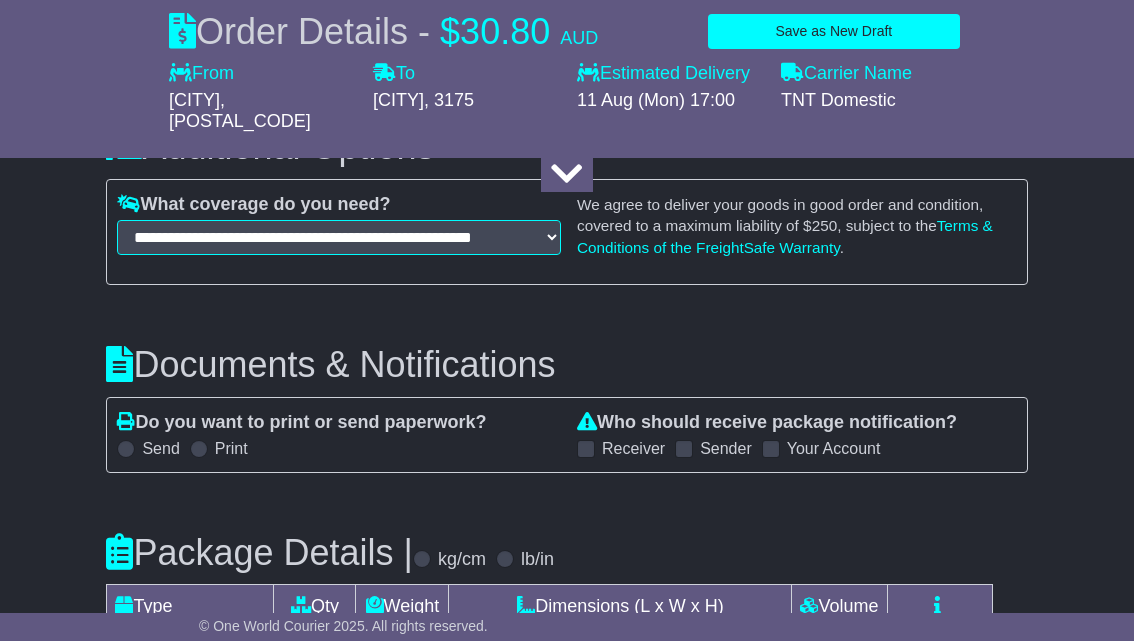 click at bounding box center (586, 449) 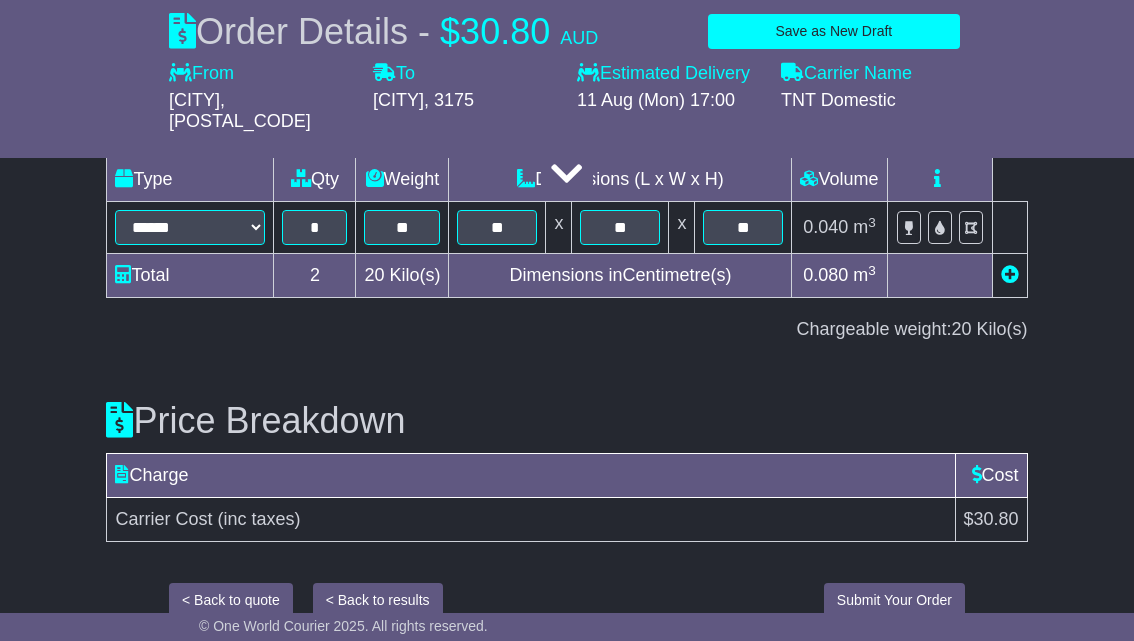 scroll, scrollTop: 2354, scrollLeft: 0, axis: vertical 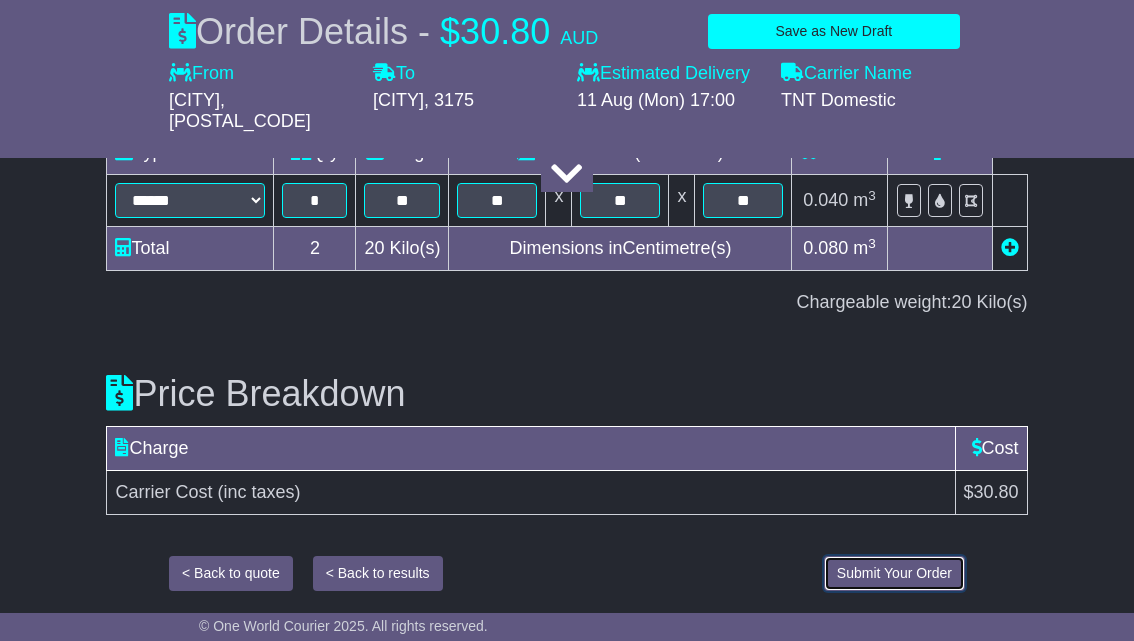 click on "Submit Your Order" at bounding box center [894, 573] 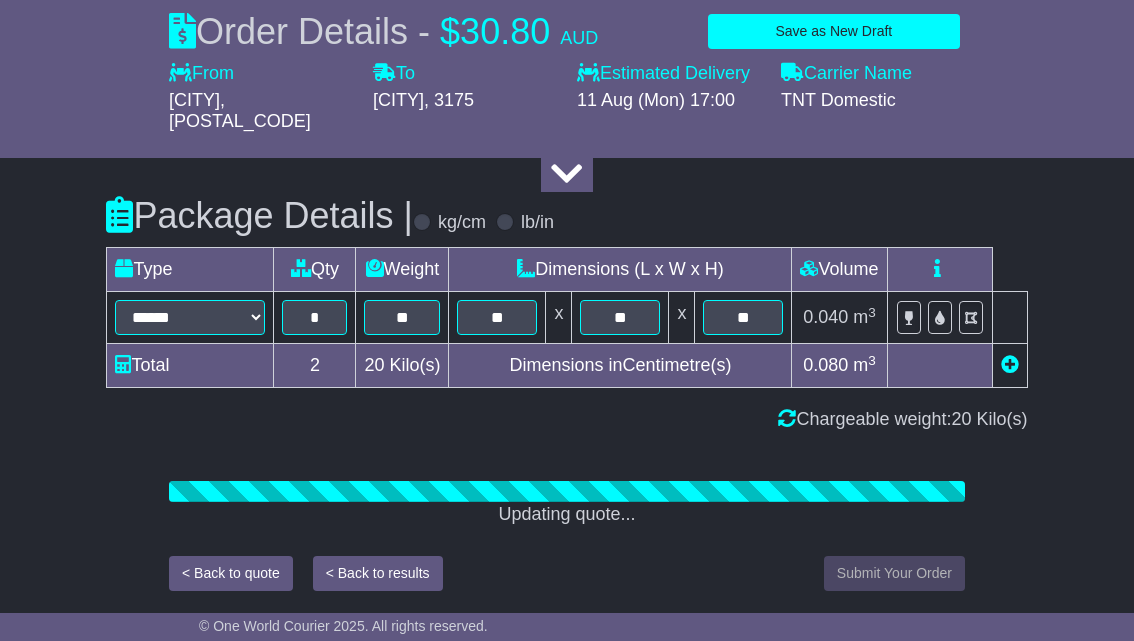 scroll, scrollTop: 2354, scrollLeft: 0, axis: vertical 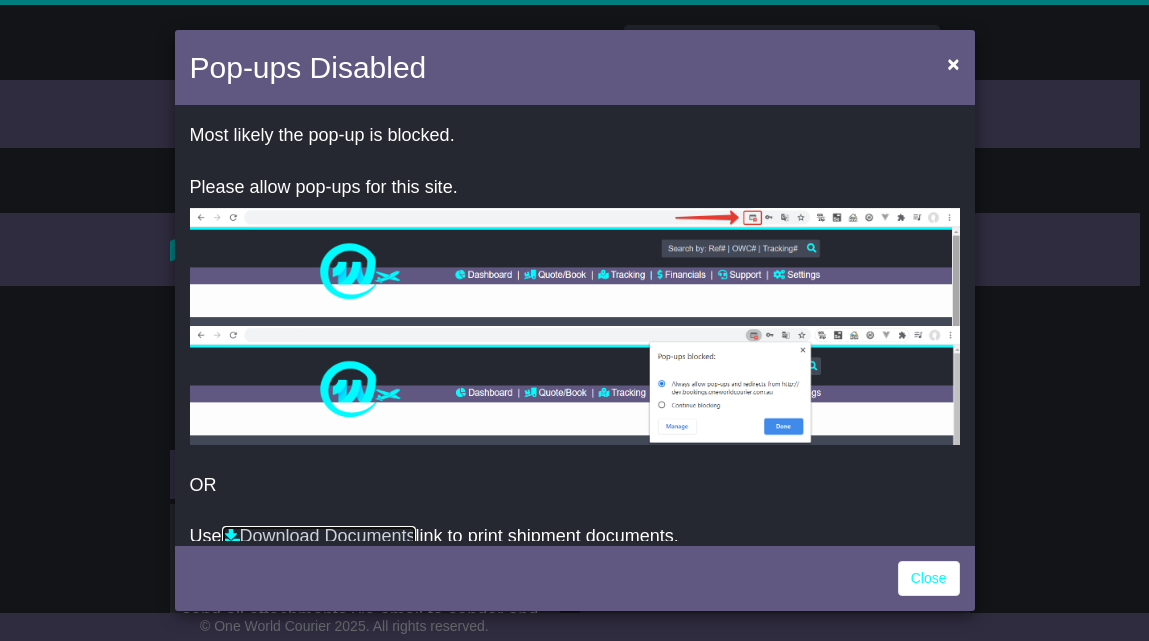 click on "Download Documents" at bounding box center [319, 536] 